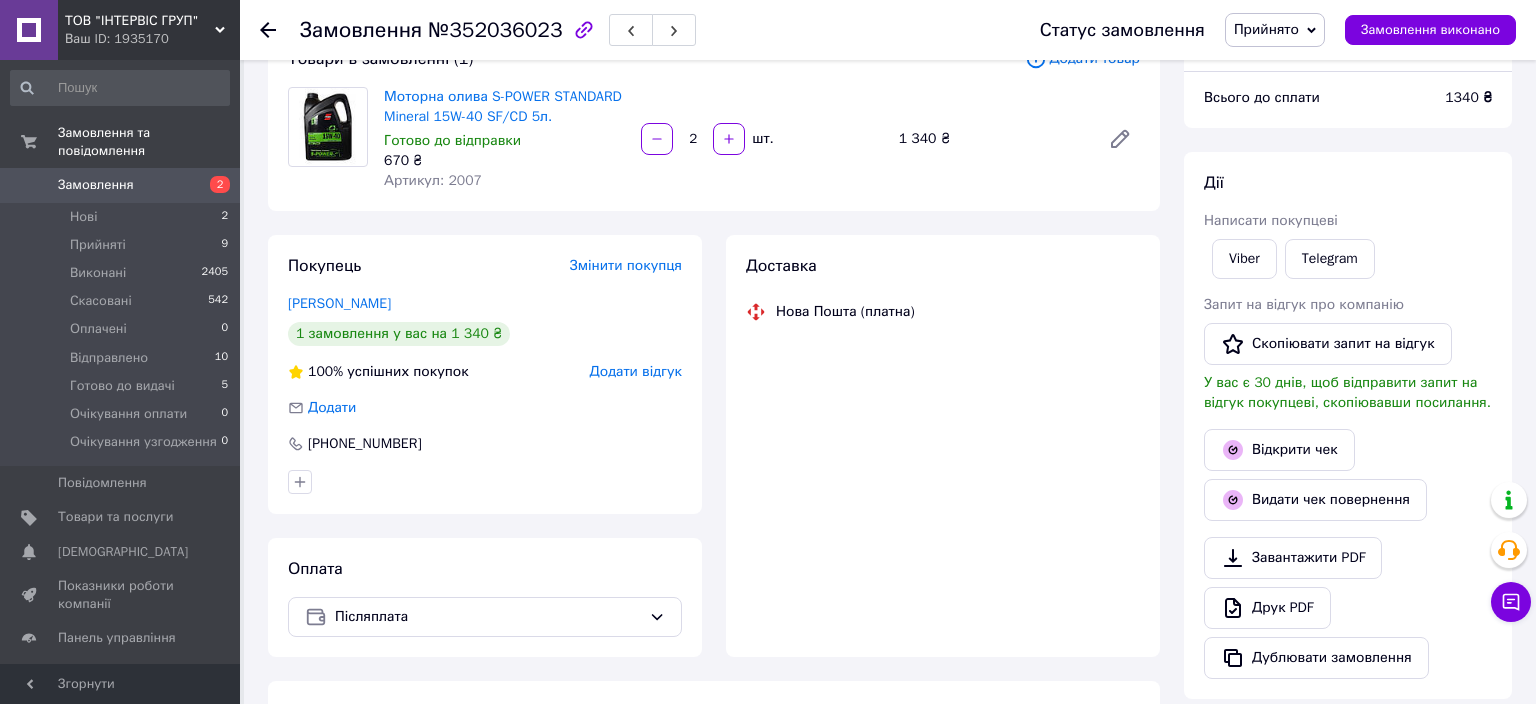 scroll, scrollTop: 149, scrollLeft: 0, axis: vertical 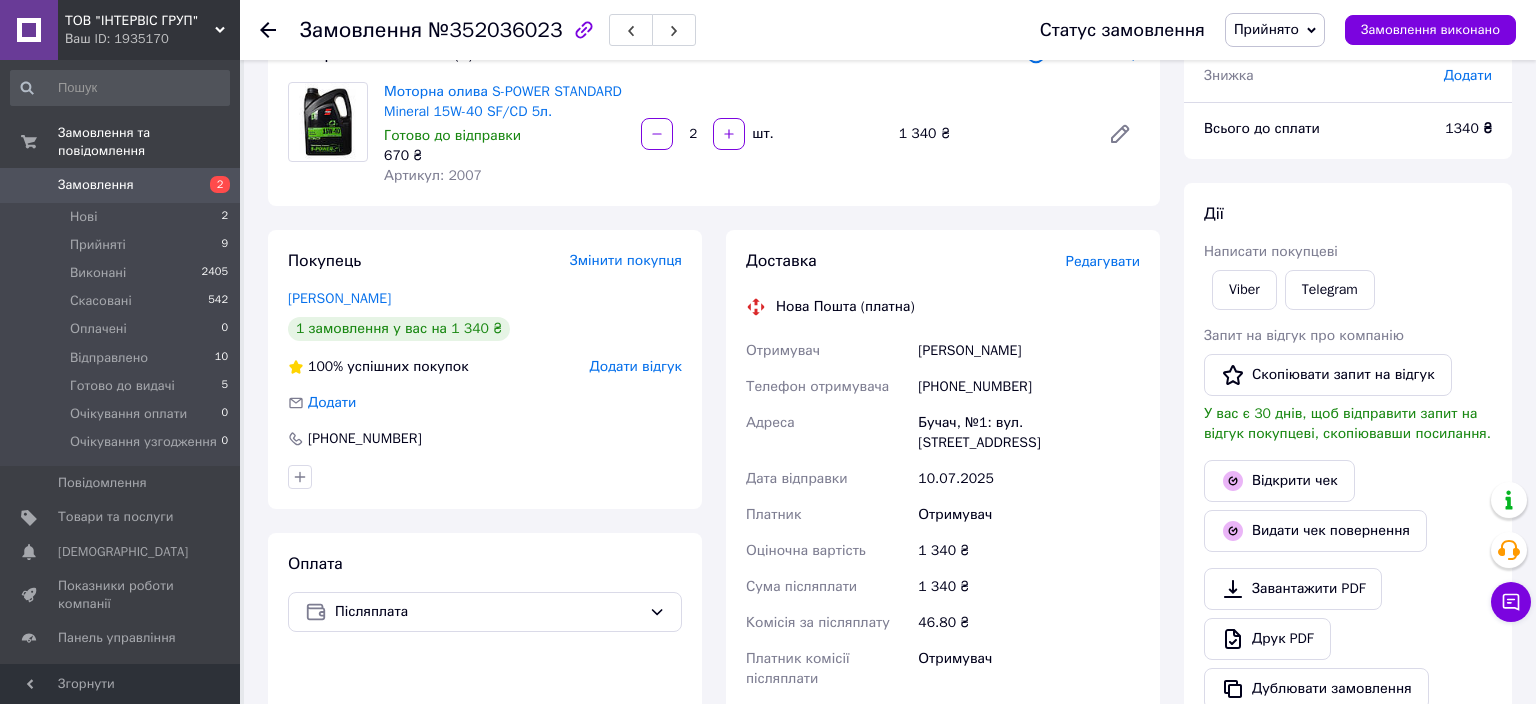 click on "Редагувати" at bounding box center (1103, 261) 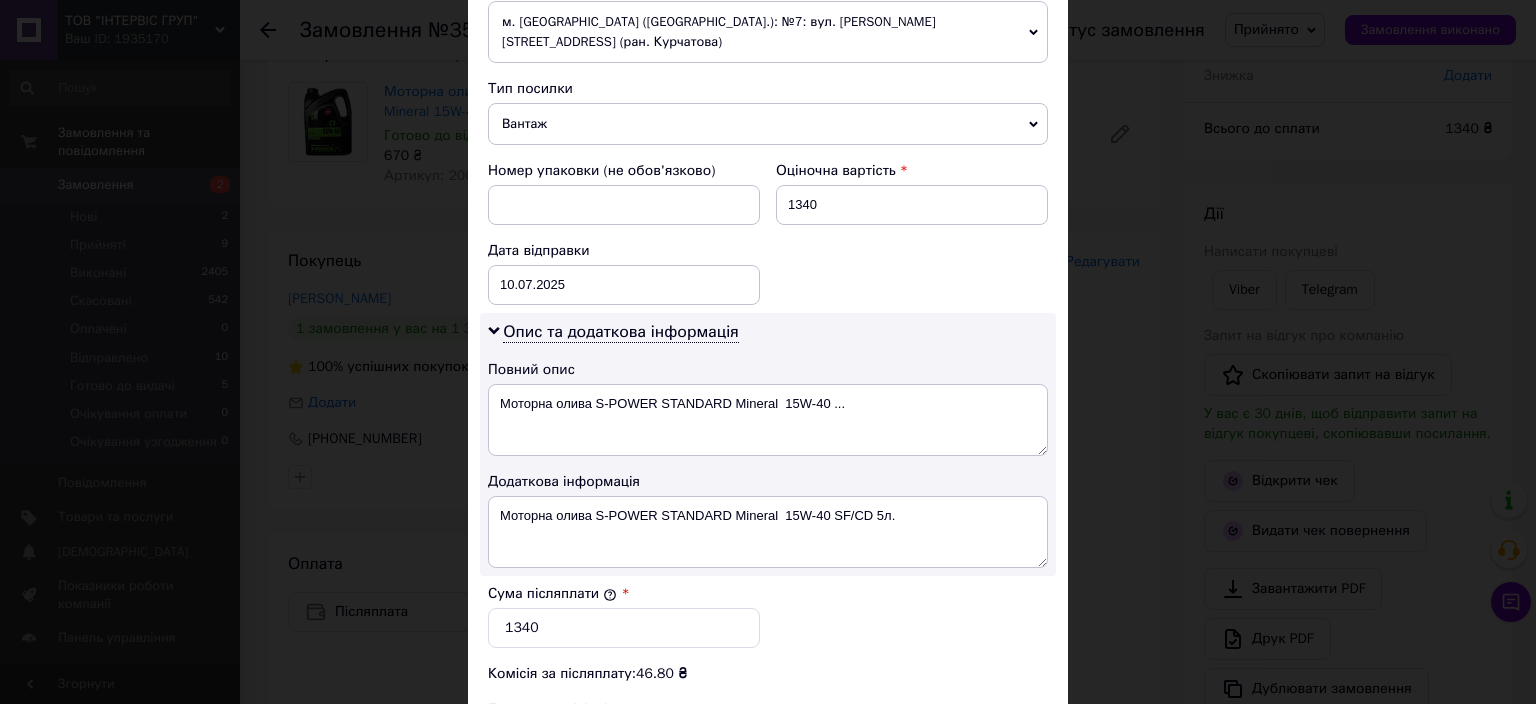 scroll, scrollTop: 883, scrollLeft: 0, axis: vertical 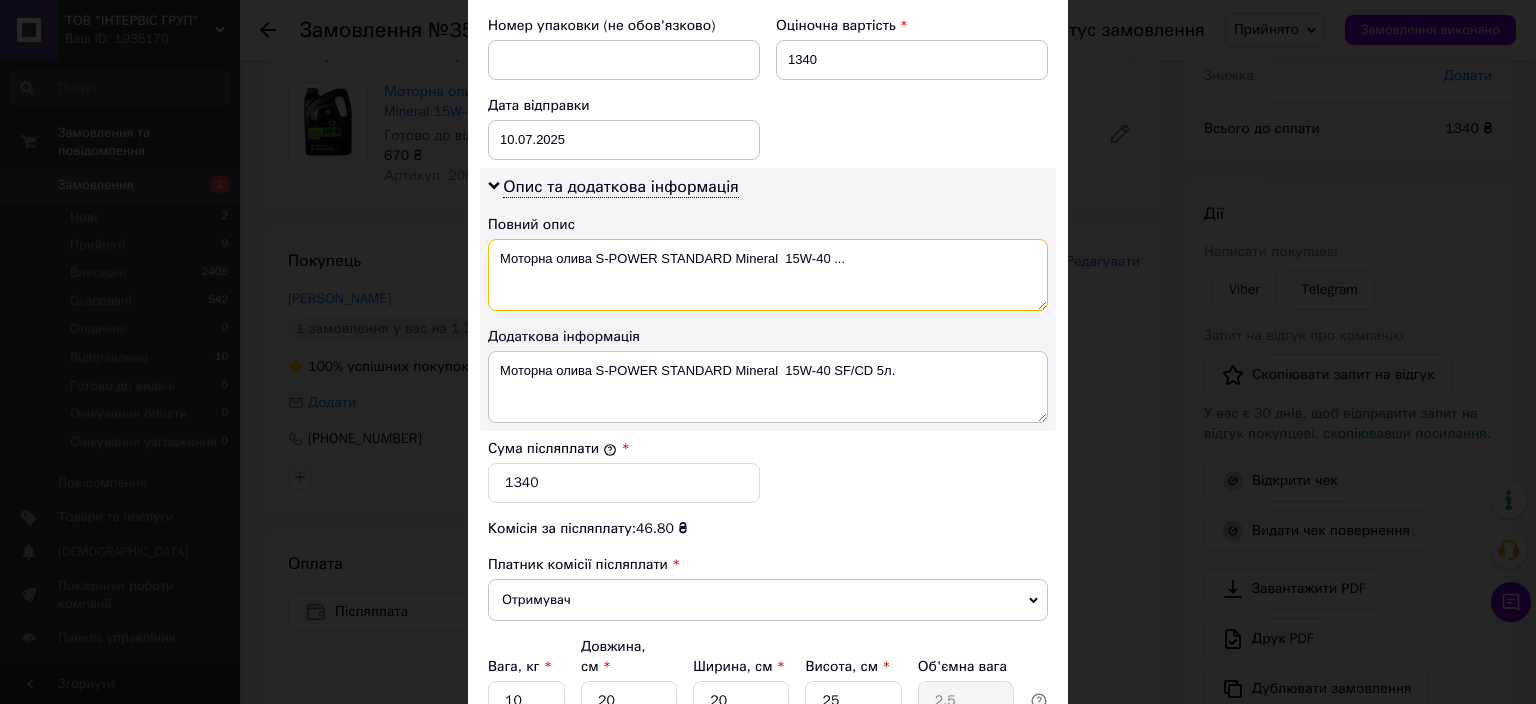 drag, startPoint x: 858, startPoint y: 256, endPoint x: 834, endPoint y: 254, distance: 24.083189 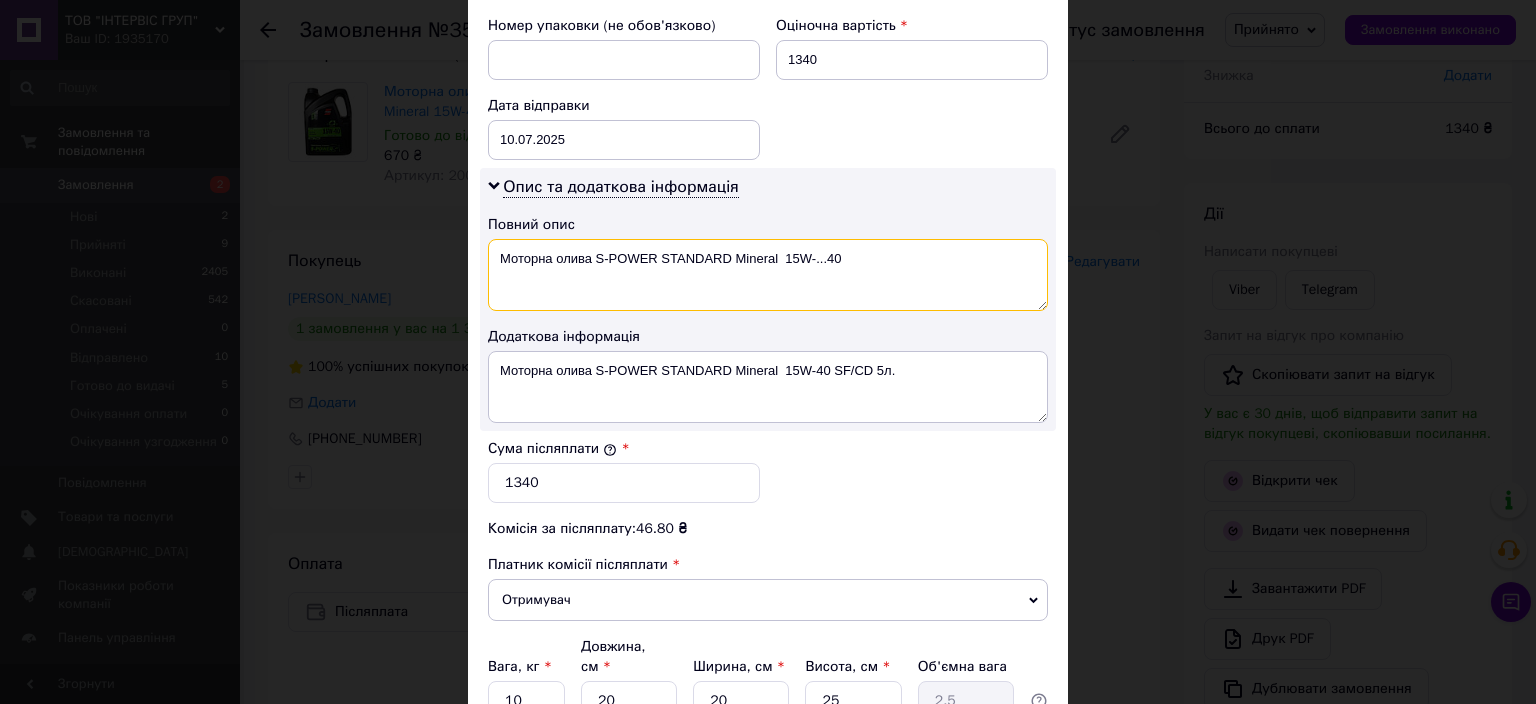 drag, startPoint x: 838, startPoint y: 256, endPoint x: 824, endPoint y: 259, distance: 14.3178215 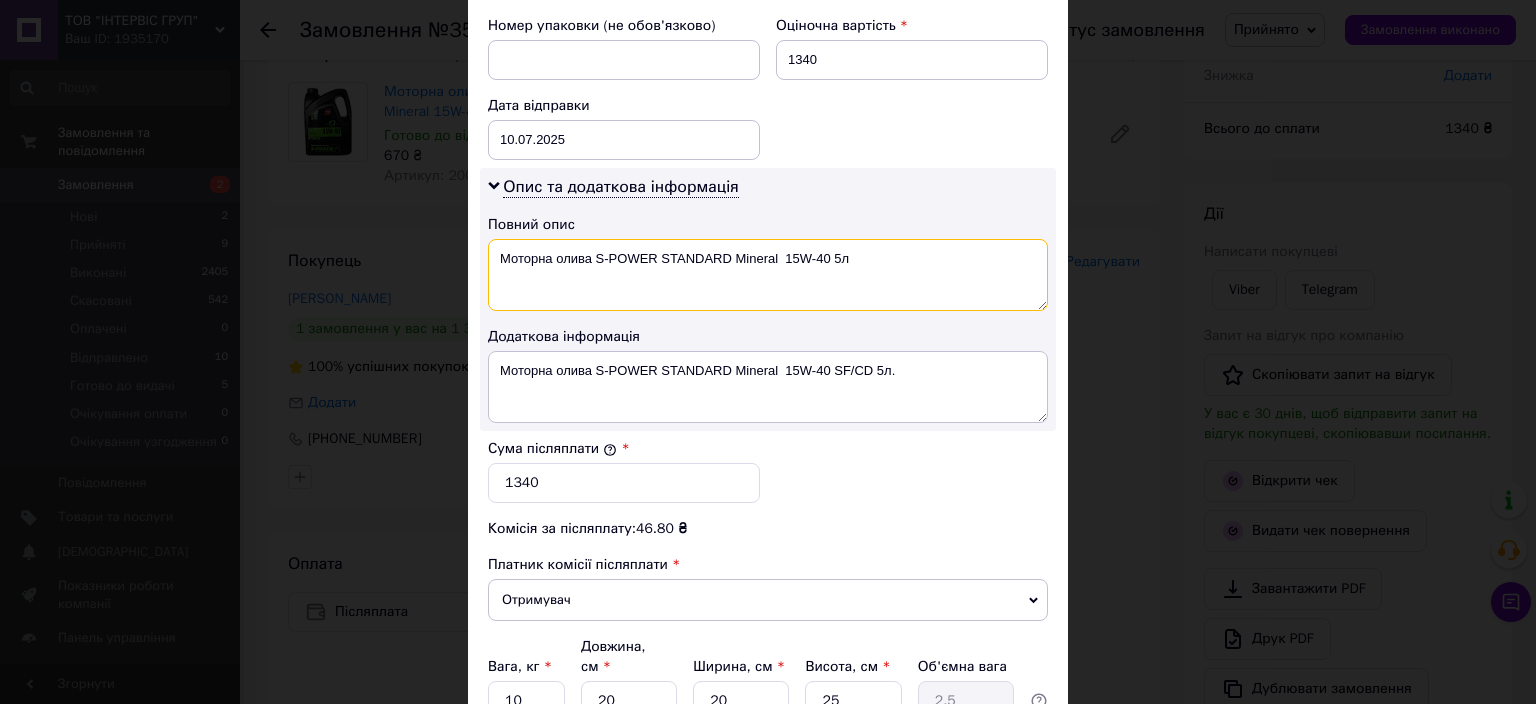 scroll, scrollTop: 1059, scrollLeft: 0, axis: vertical 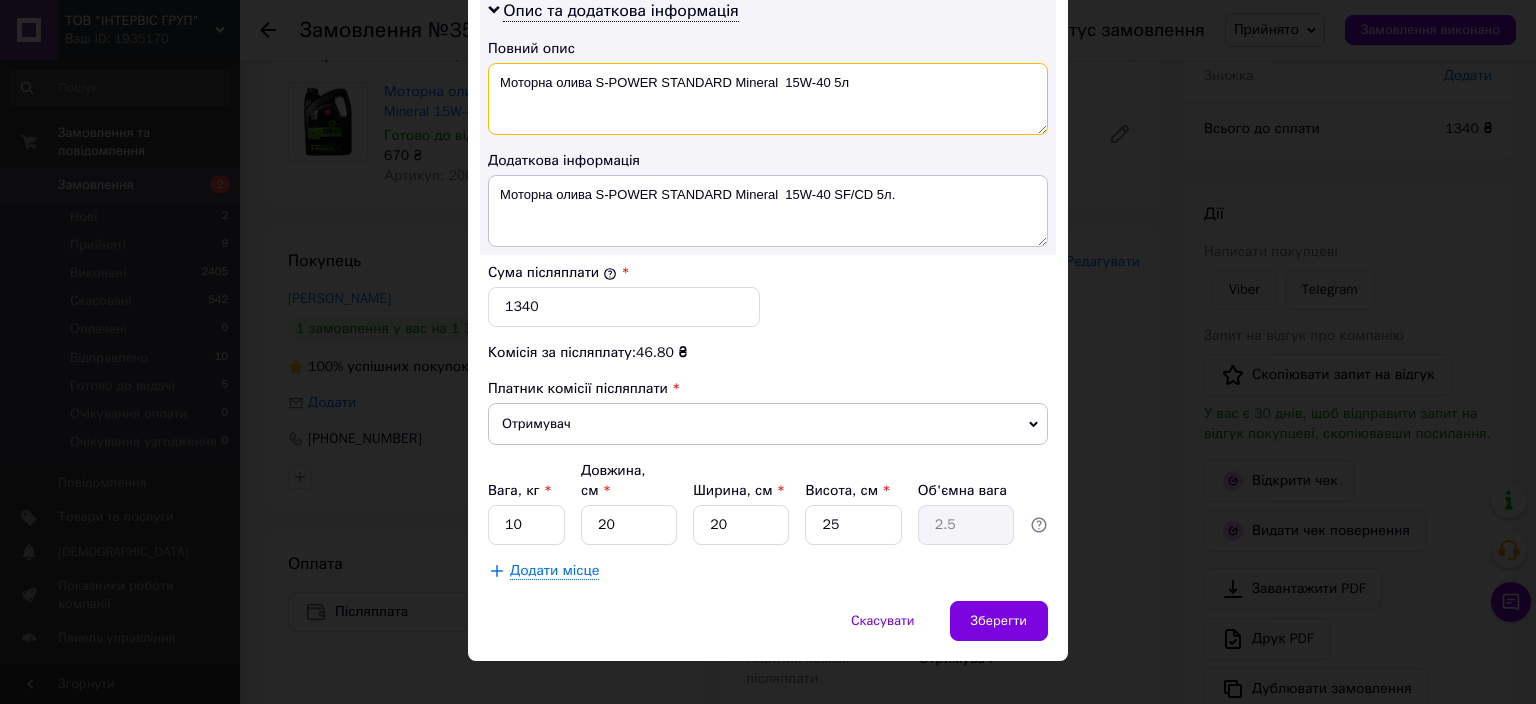 type on "Моторна олива S-POWER STANDARD Mineral  15W-40 5л" 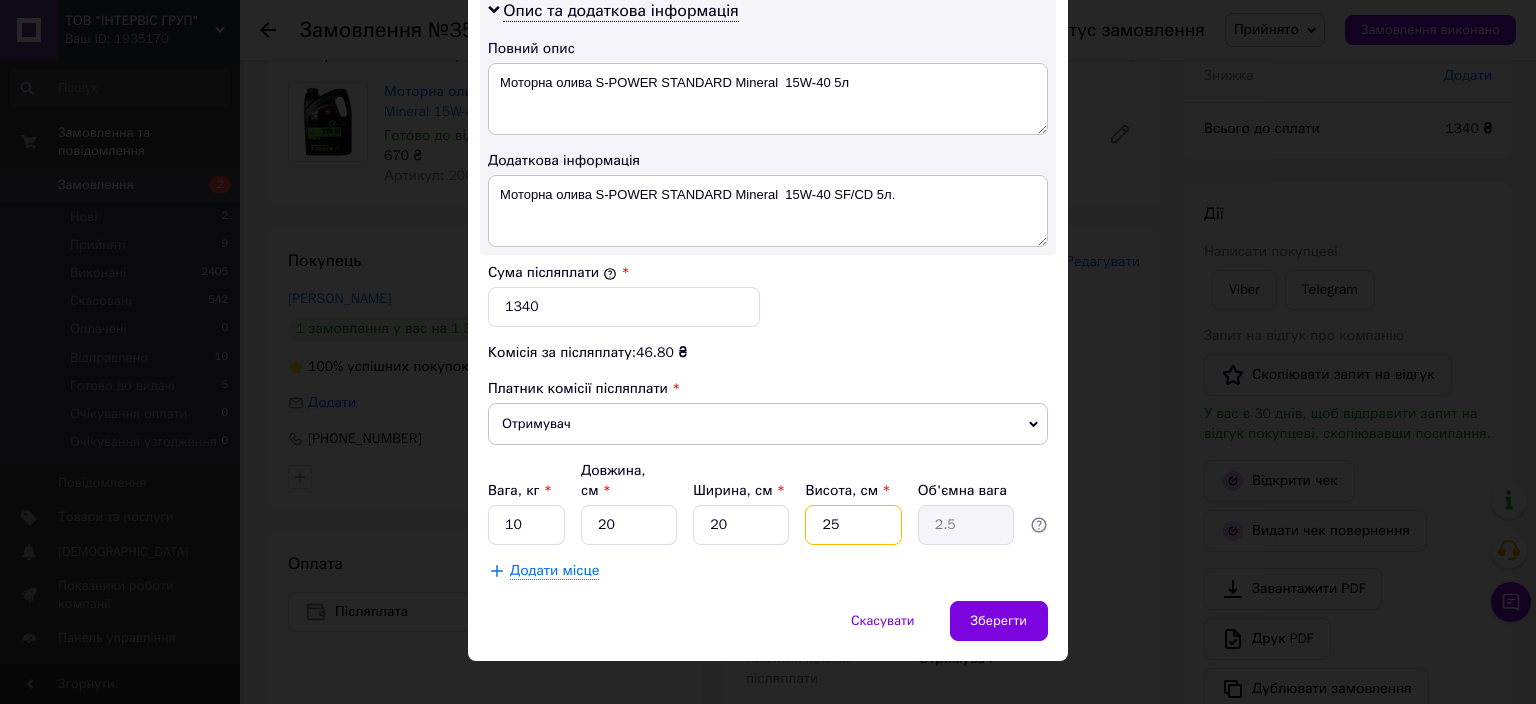 drag, startPoint x: 849, startPoint y: 498, endPoint x: 806, endPoint y: 488, distance: 44.14748 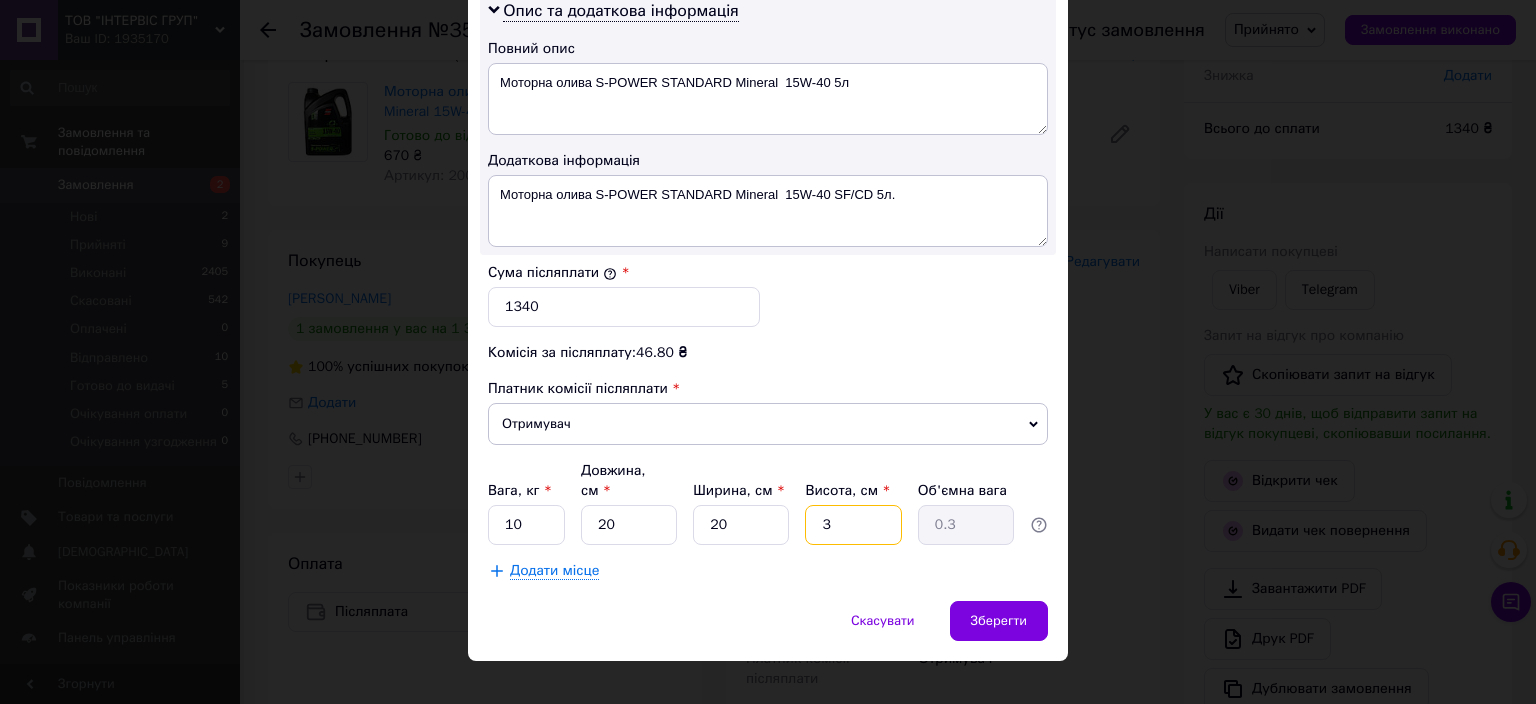 type on "30" 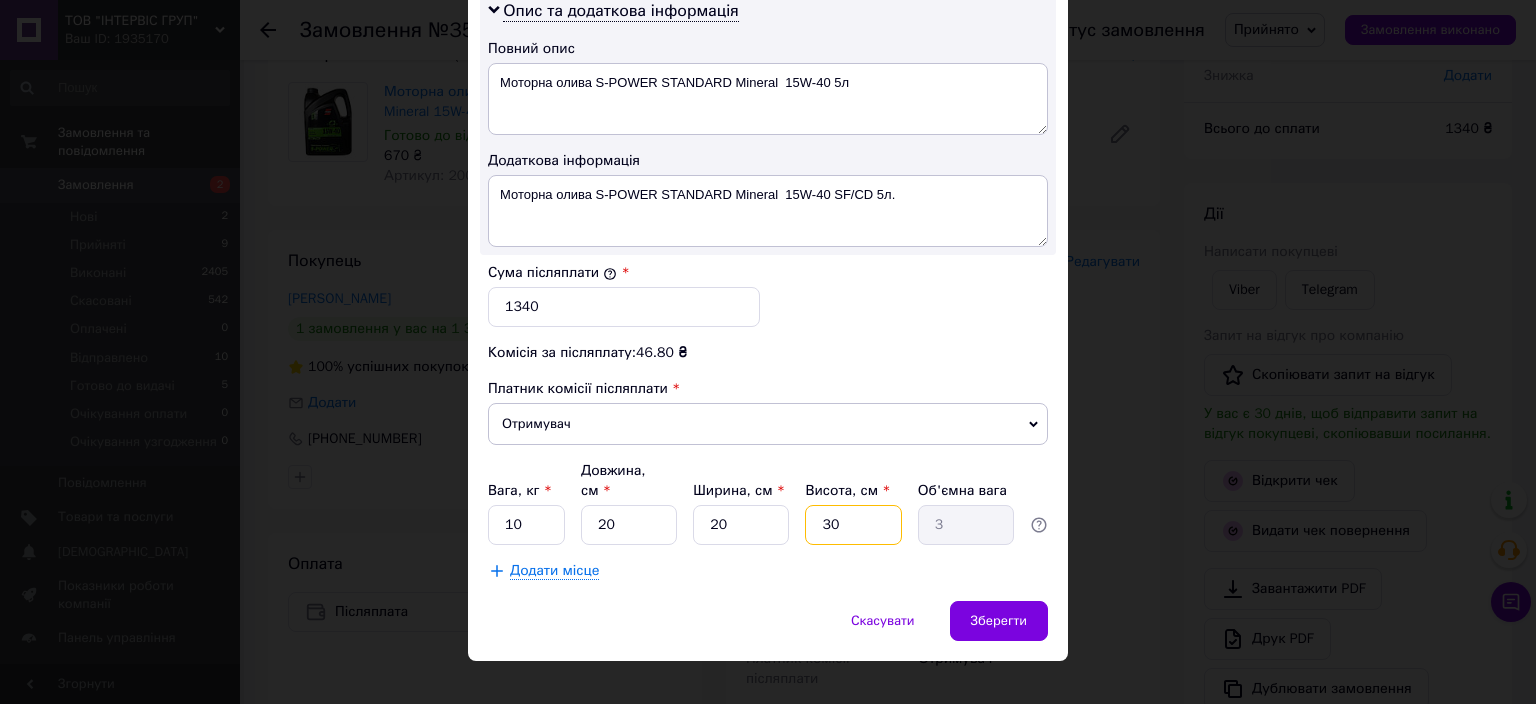 type on "30" 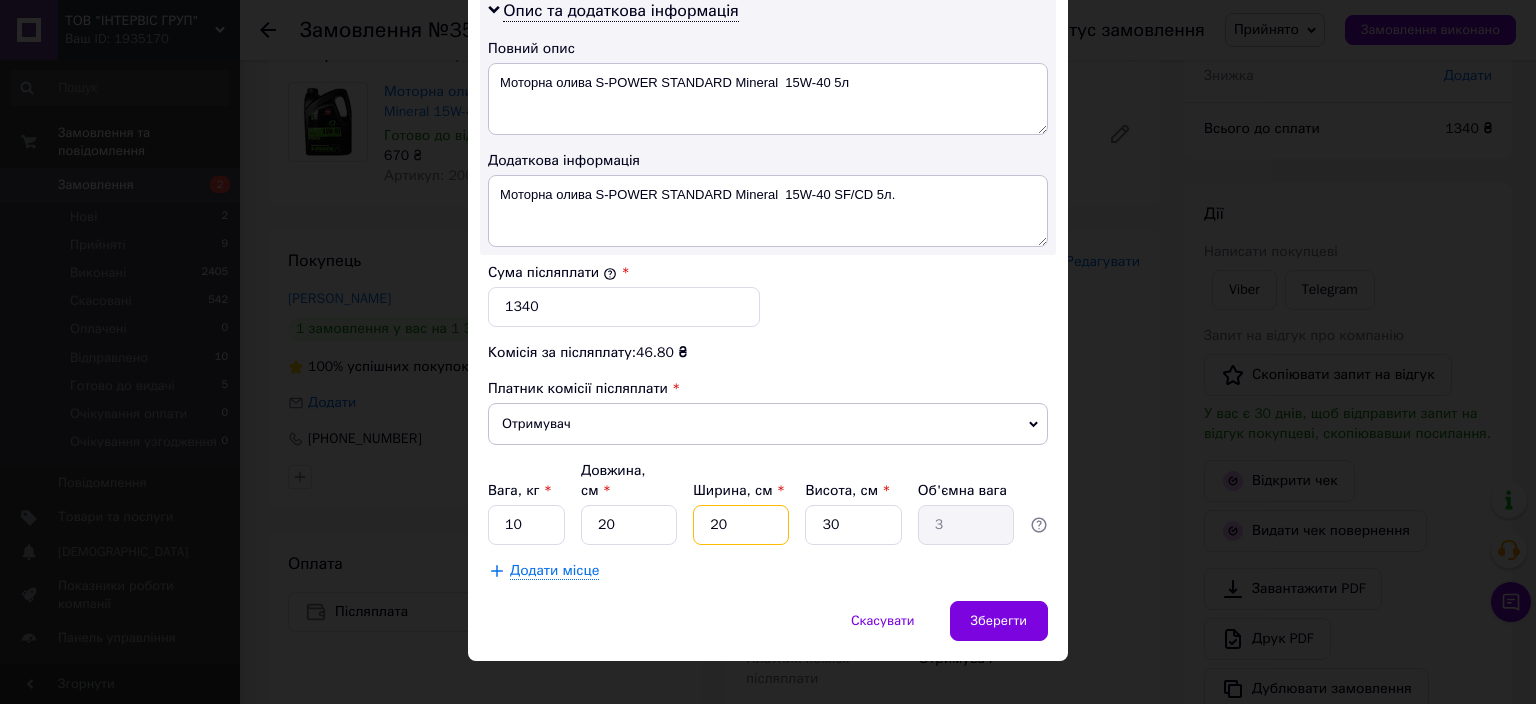 drag, startPoint x: 724, startPoint y: 494, endPoint x: 702, endPoint y: 483, distance: 24.596748 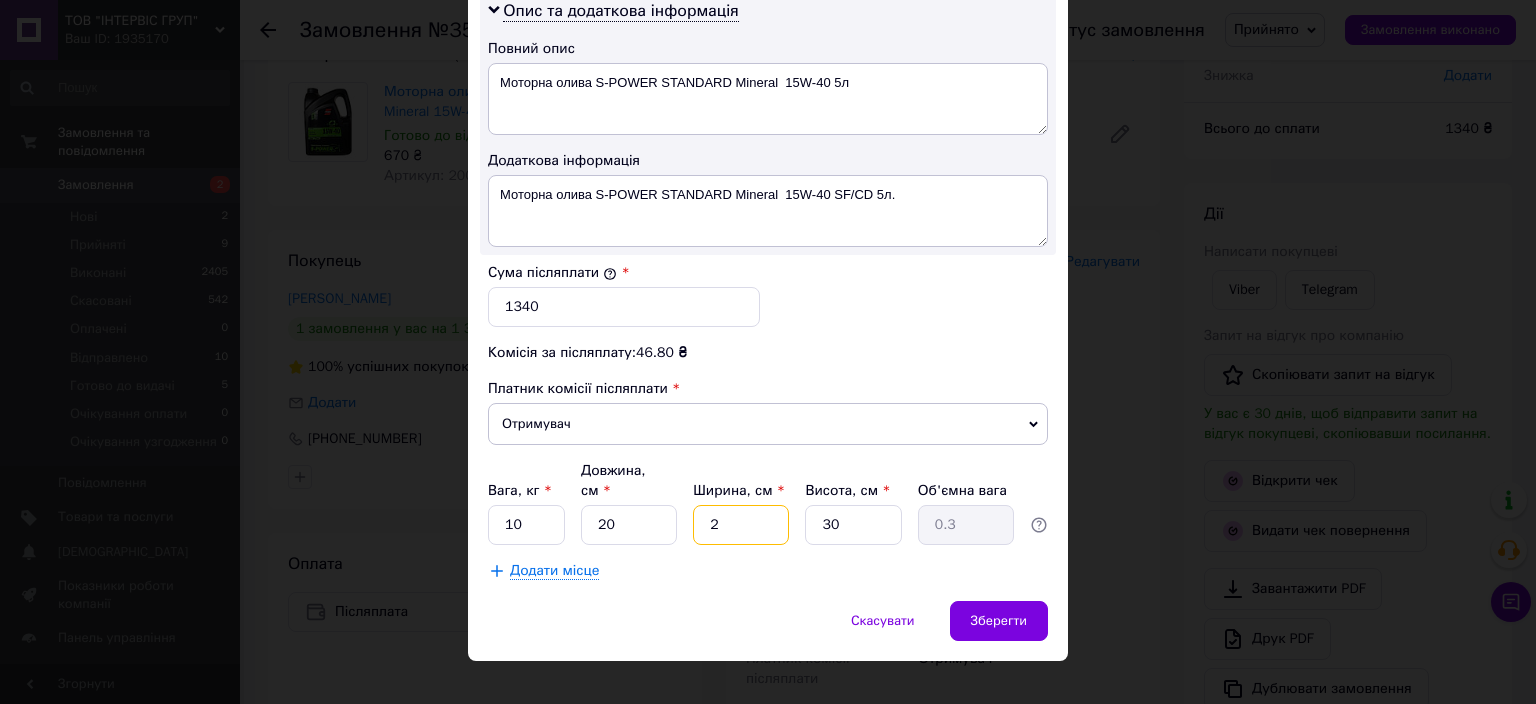 type on "25" 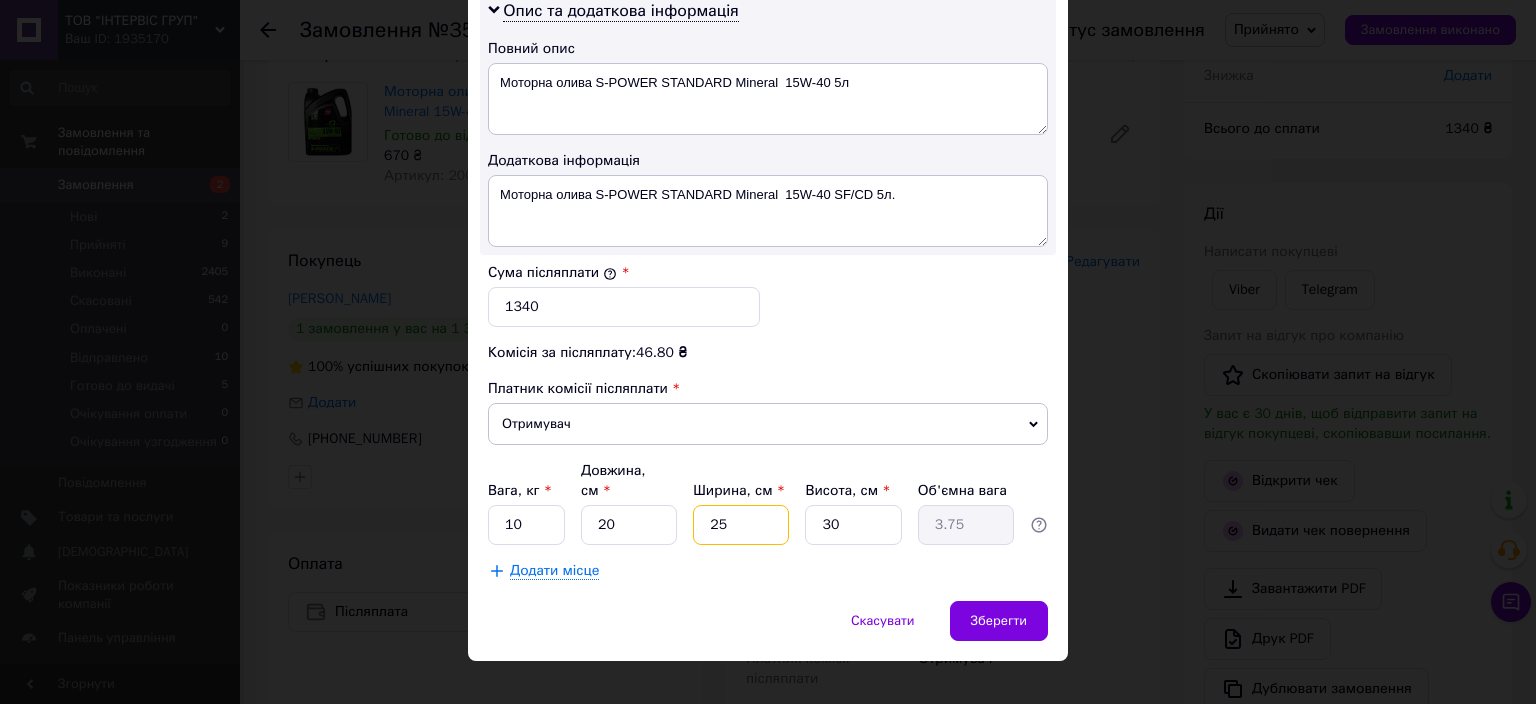 type on "25" 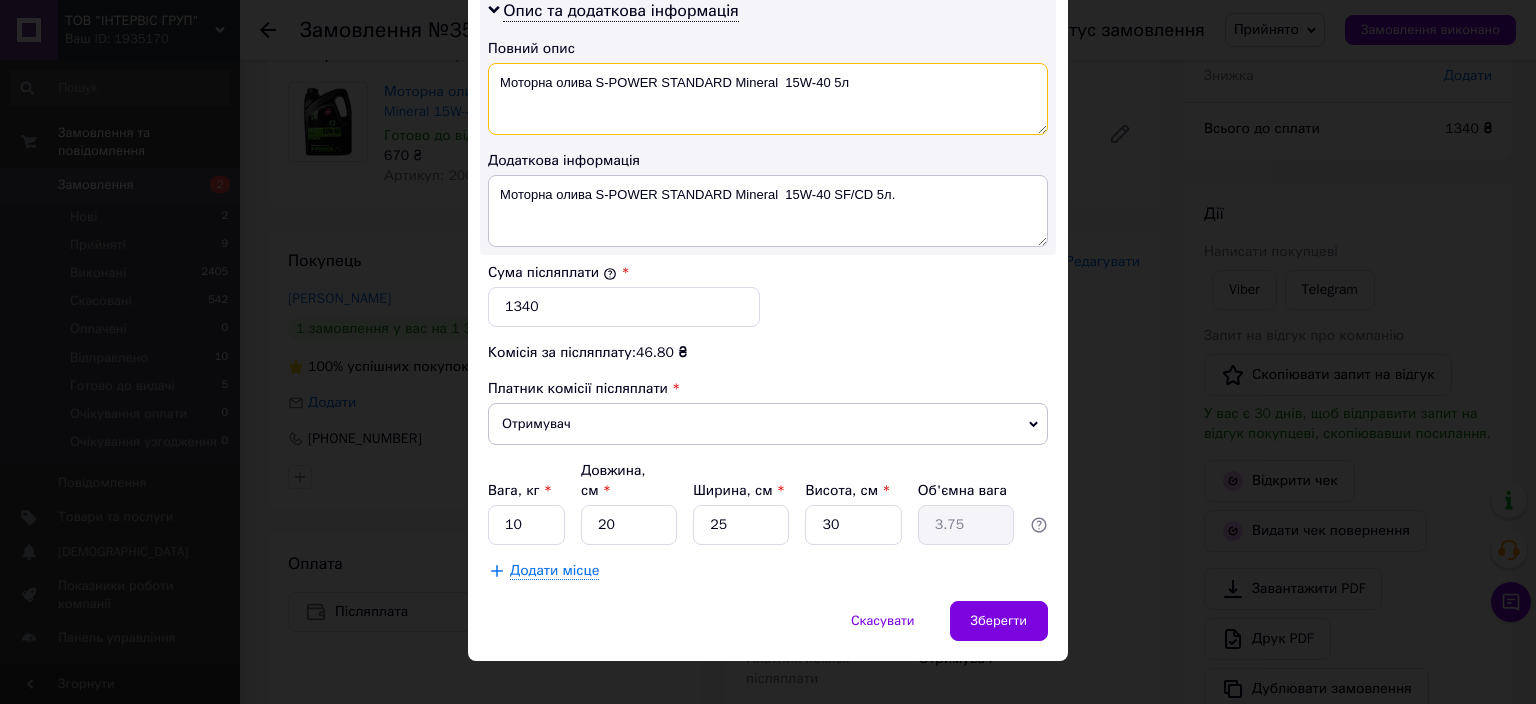 click on "Моторна олива S-POWER STANDARD Mineral  15W-40 5л" at bounding box center [768, 99] 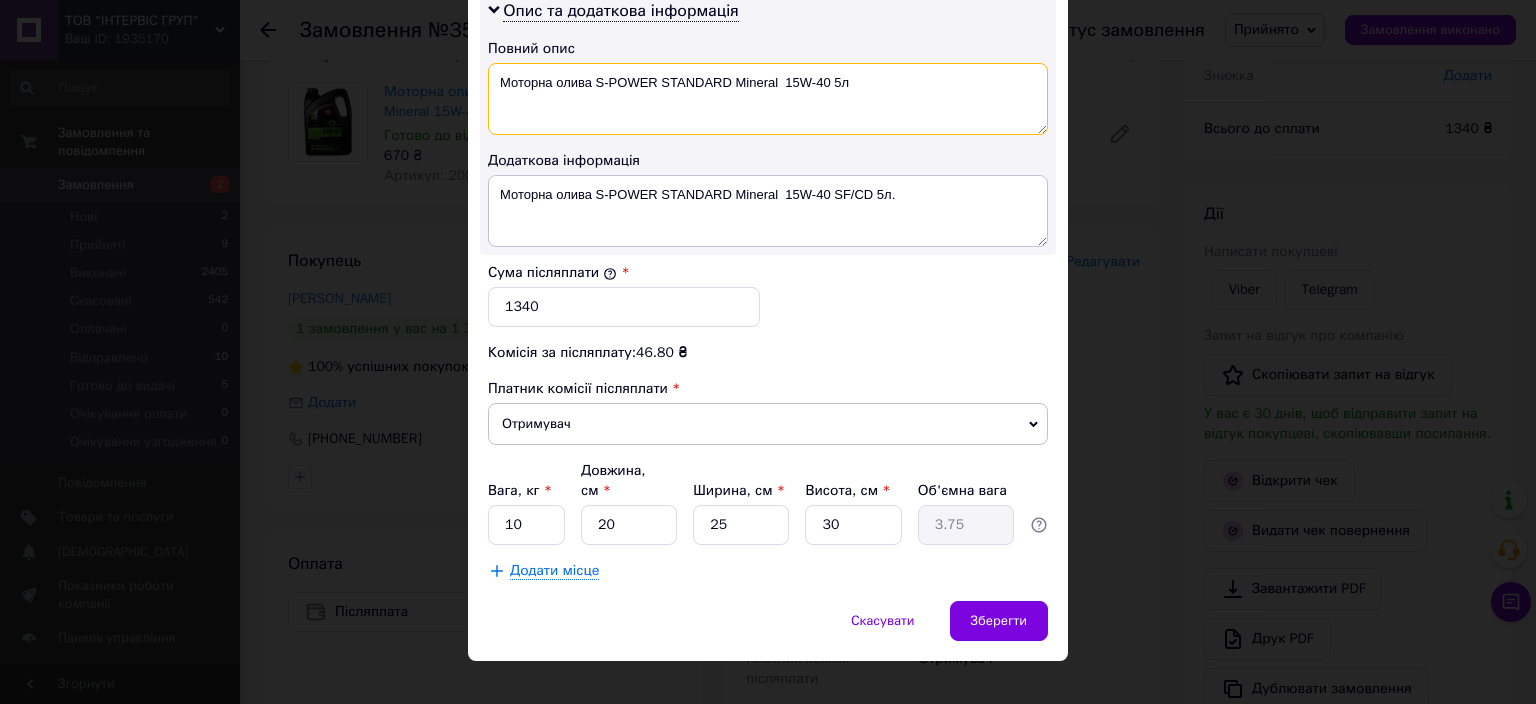 drag, startPoint x: 556, startPoint y: 81, endPoint x: 414, endPoint y: 46, distance: 146.24979 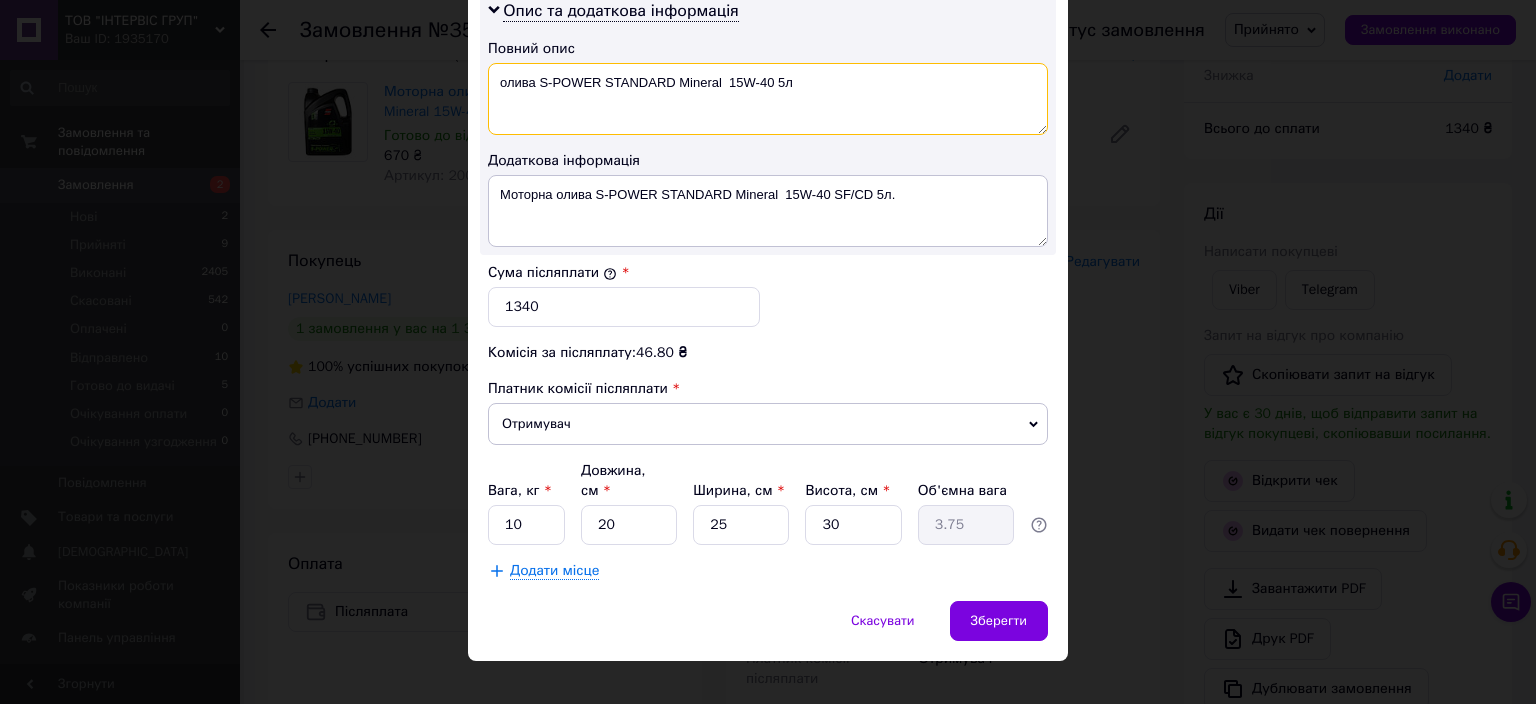 click on "олива S-POWER STANDARD Mineral  15W-40 5л" at bounding box center [768, 99] 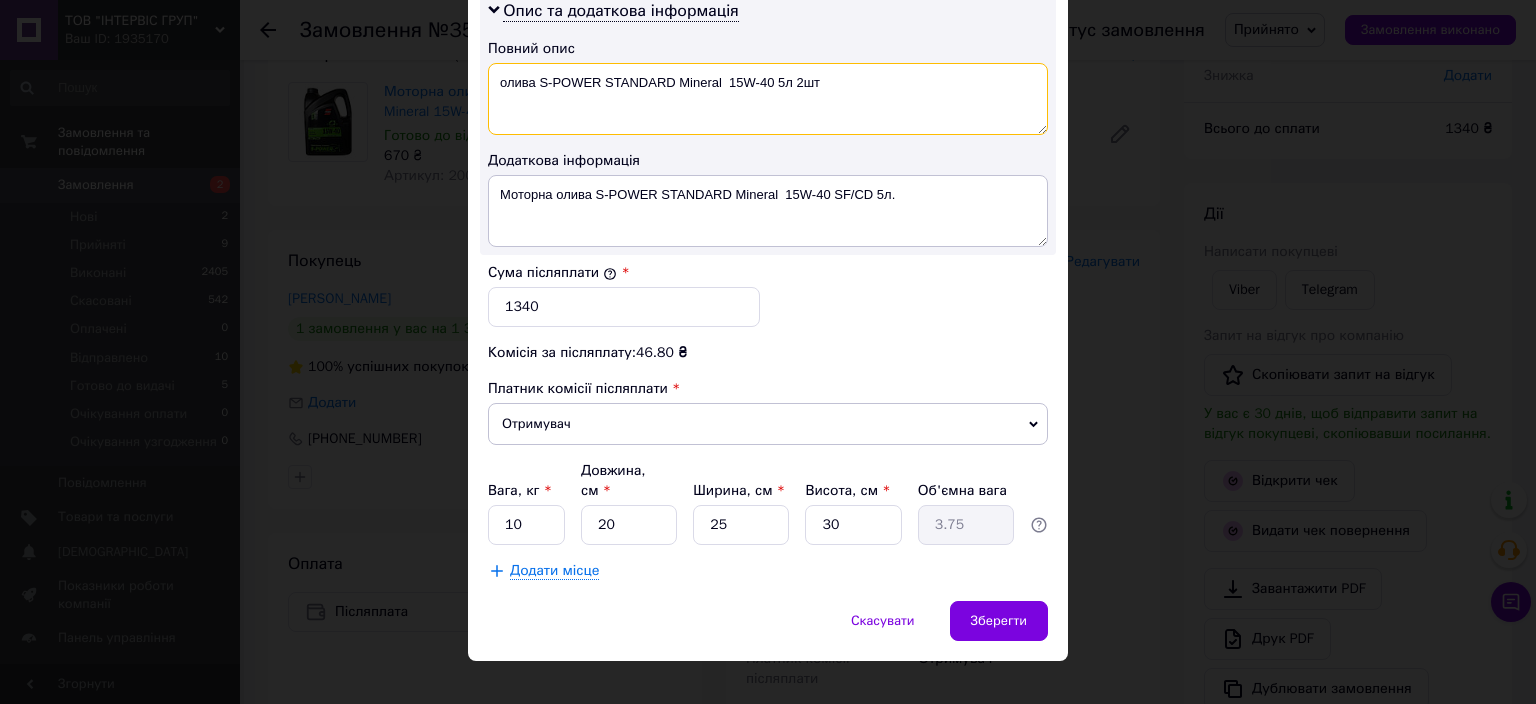 type on "олива S-POWER STANDARD Mineral  15W-40 5л 2шт" 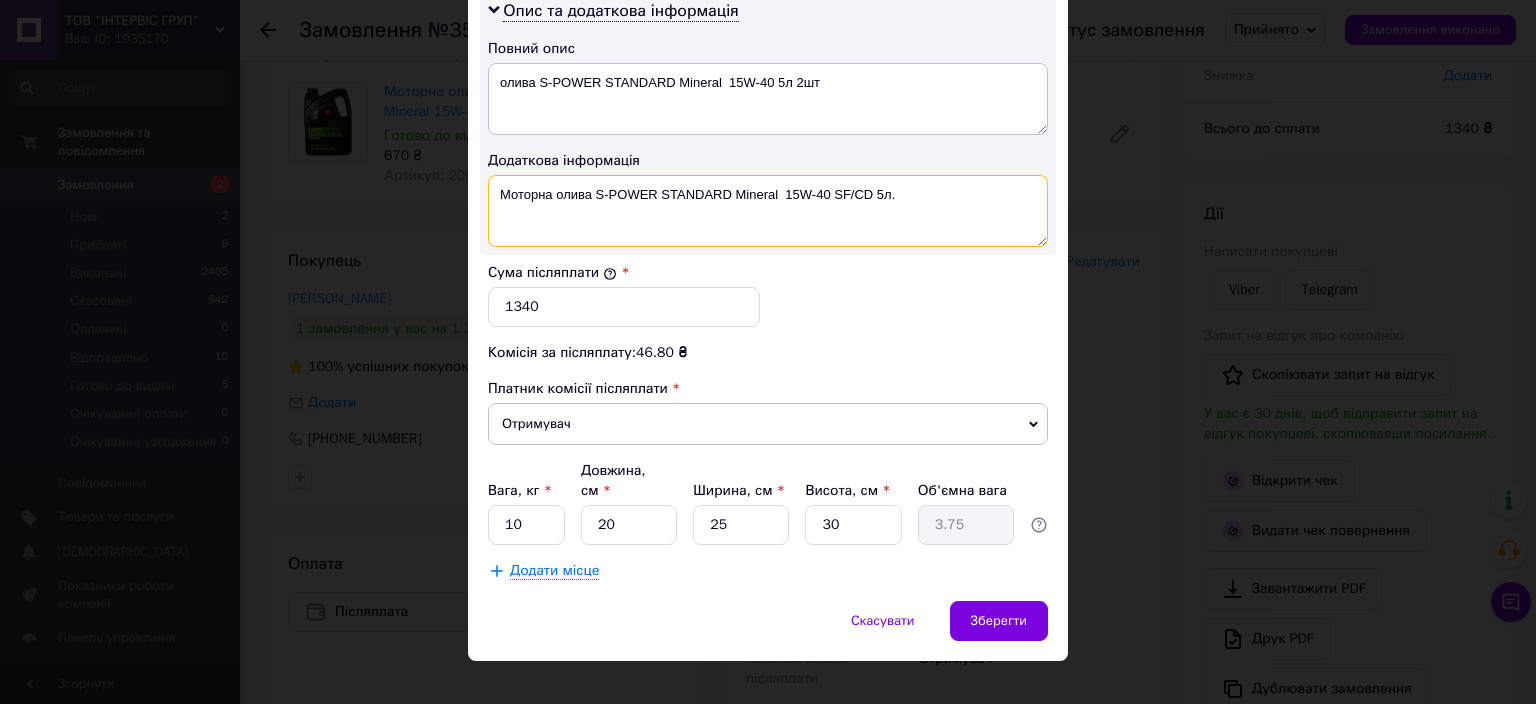 click on "Моторна олива S-POWER STANDARD Mineral  15W-40 SF/CD 5л." at bounding box center [768, 211] 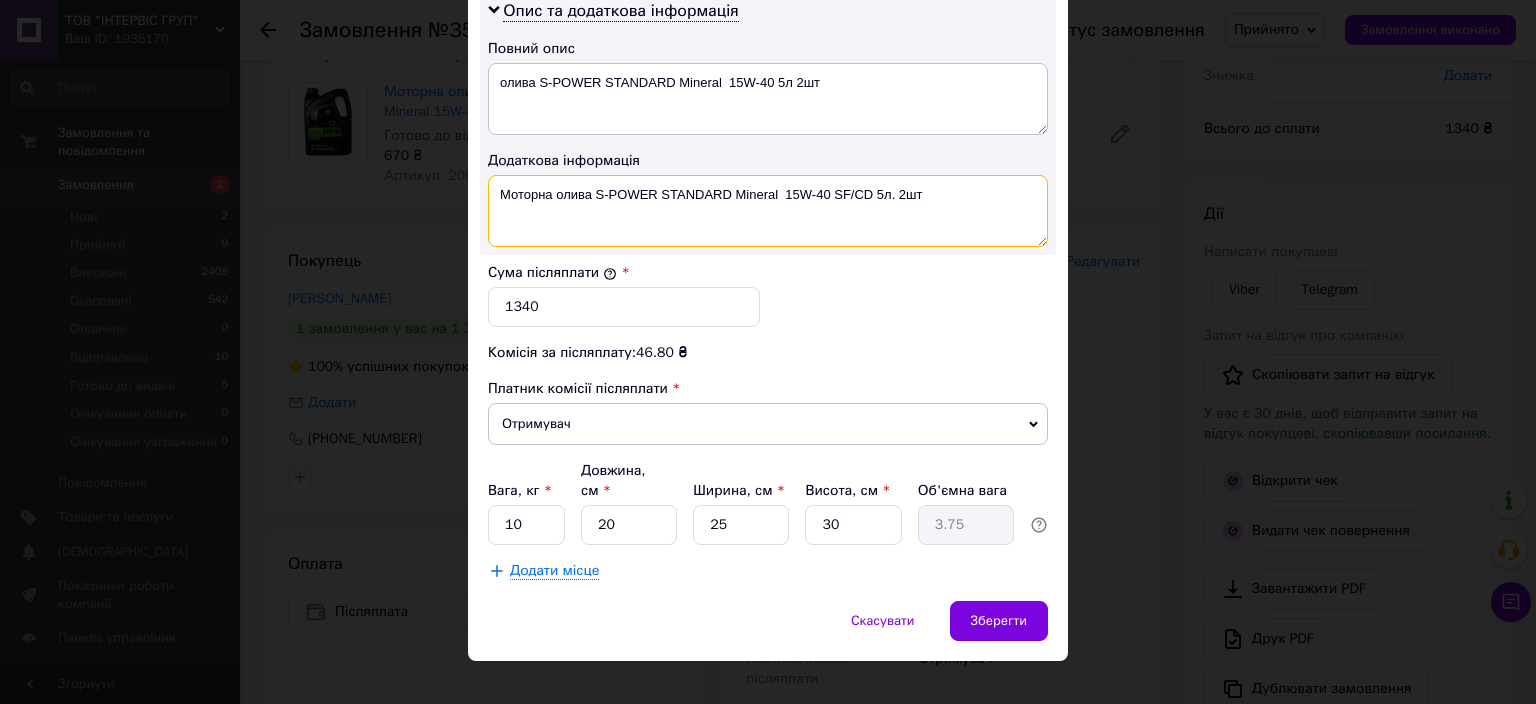 type on "Моторна олива S-POWER STANDARD Mineral  15W-40 SF/CD 5л. 2шт" 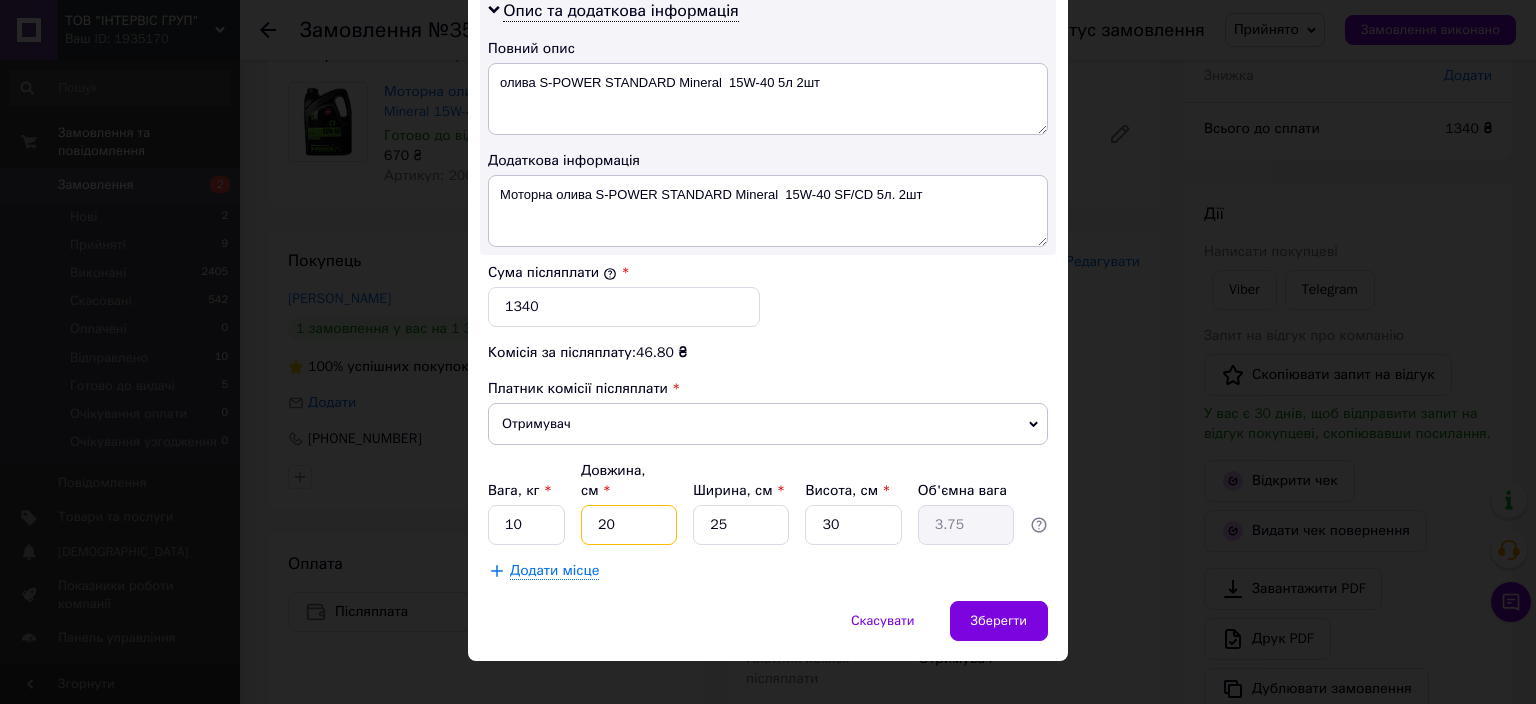 drag, startPoint x: 630, startPoint y: 495, endPoint x: 589, endPoint y: 495, distance: 41 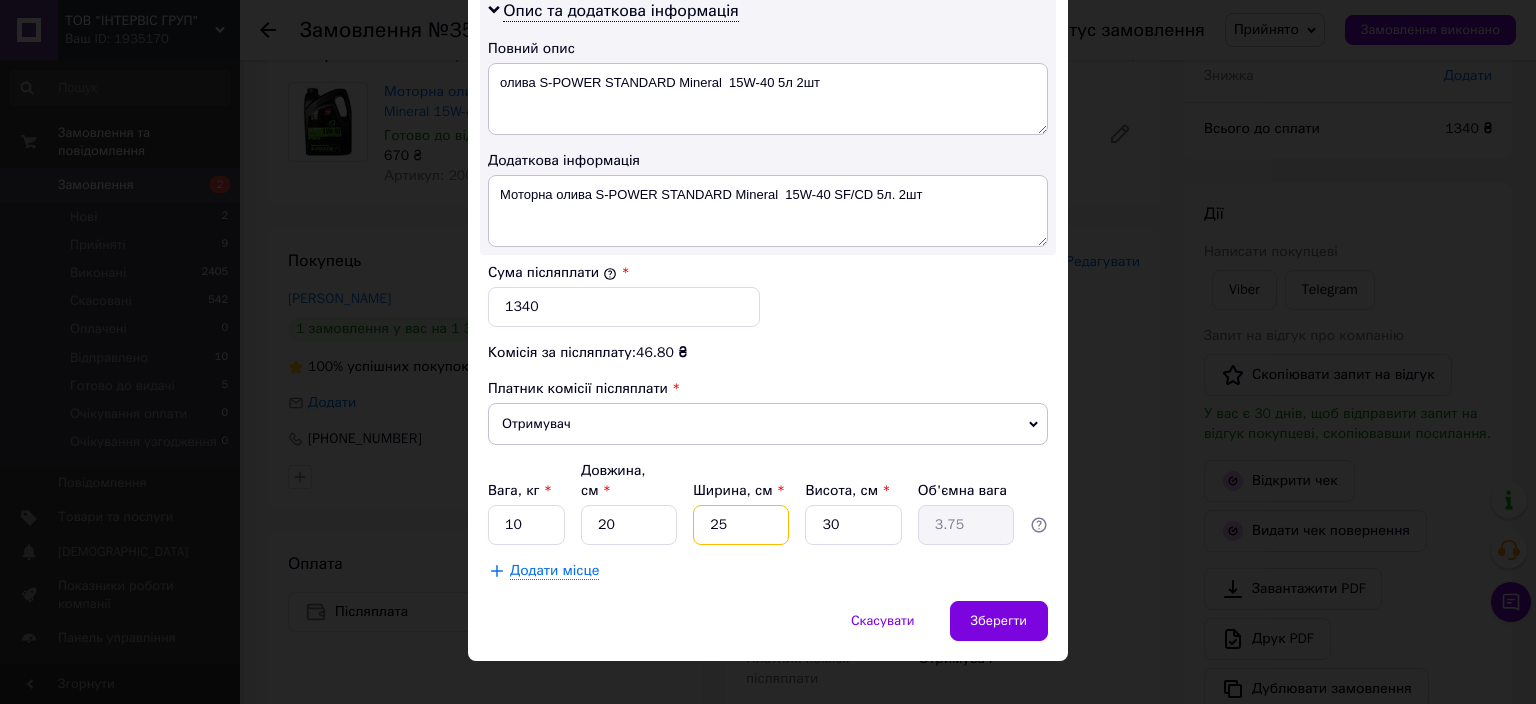 drag, startPoint x: 743, startPoint y: 496, endPoint x: 639, endPoint y: 490, distance: 104.172935 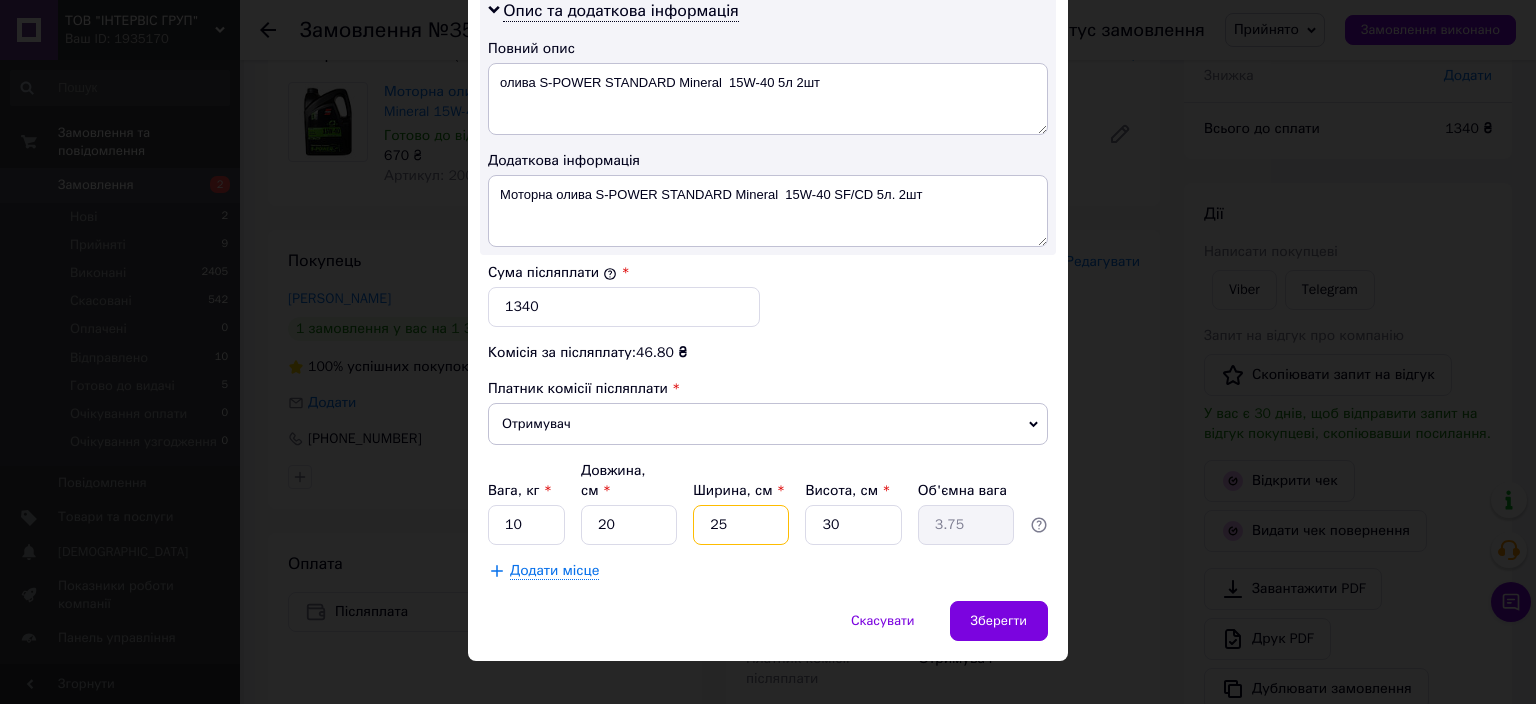 type on "3" 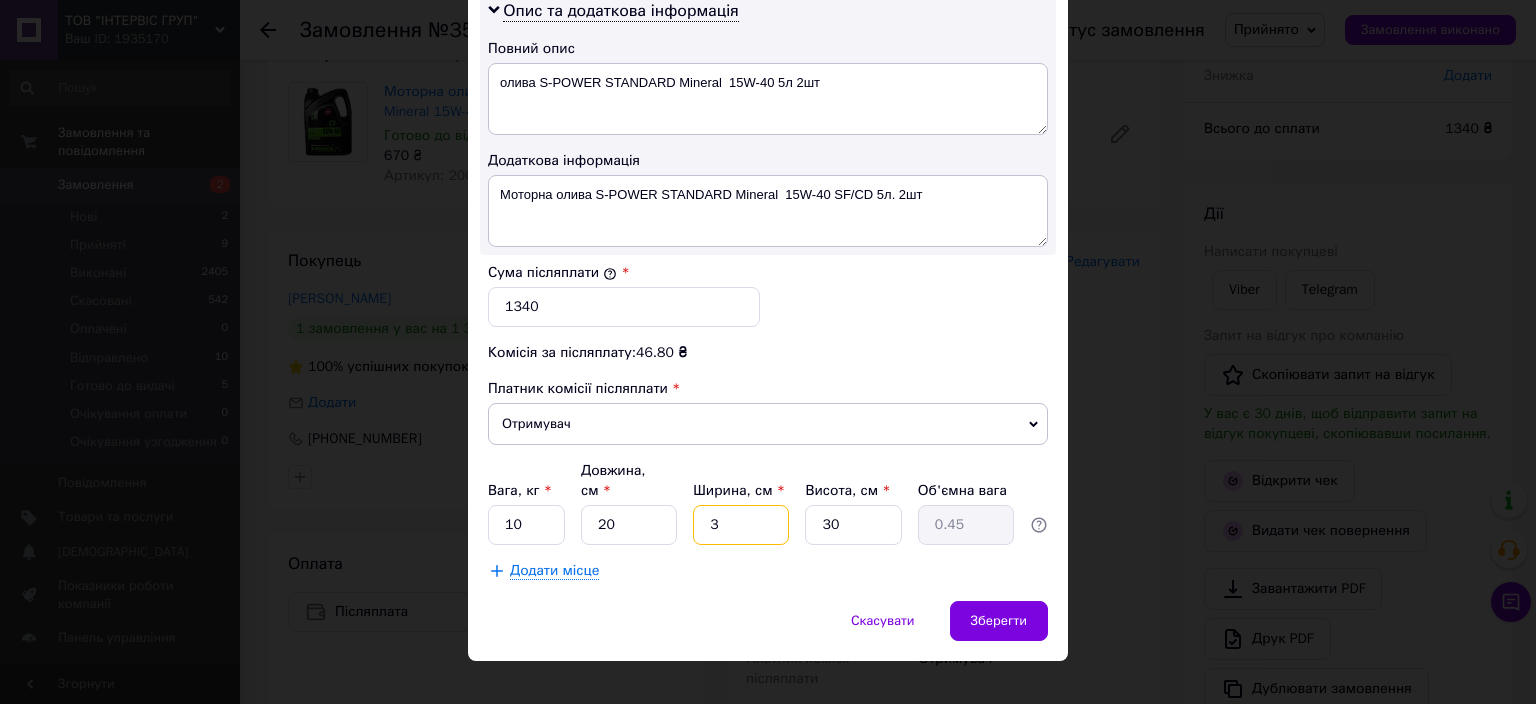 type on "30" 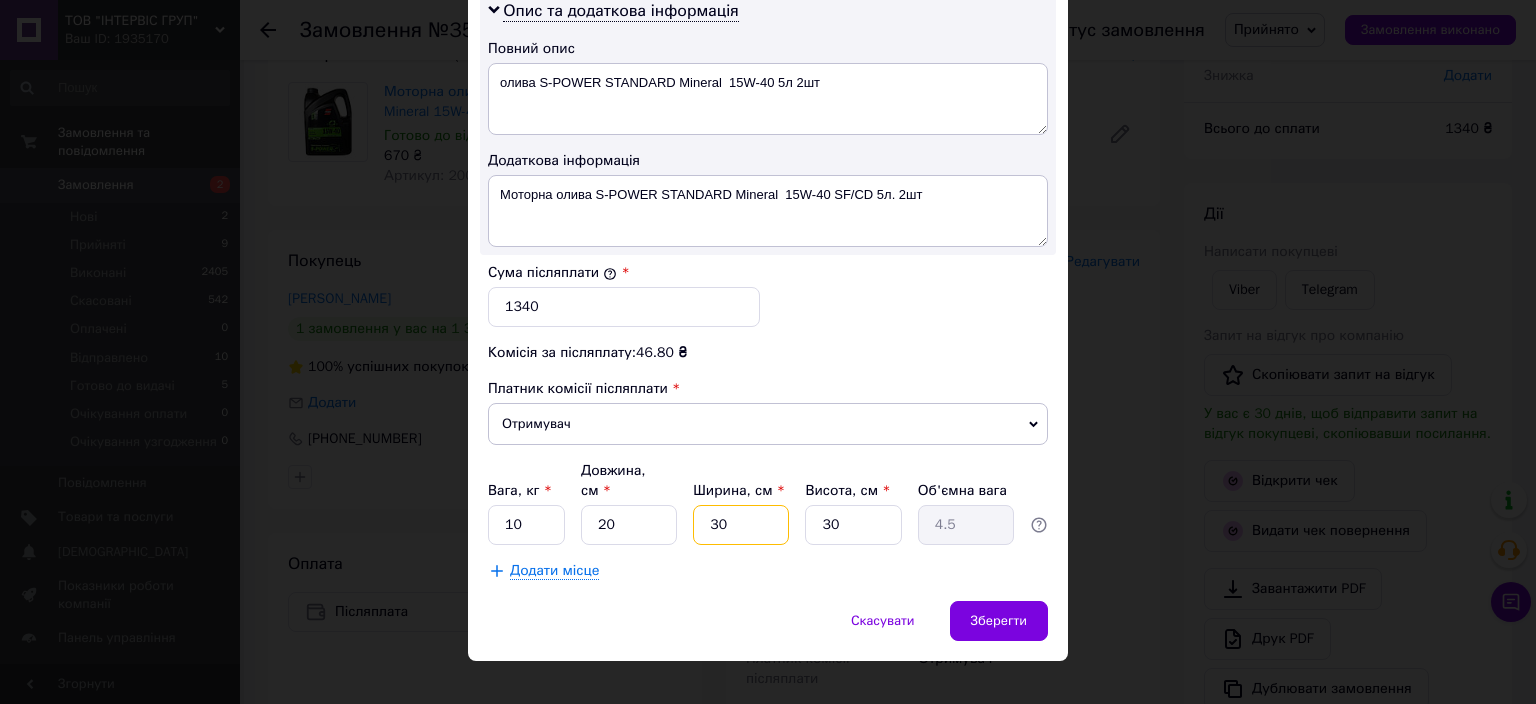 type on "30" 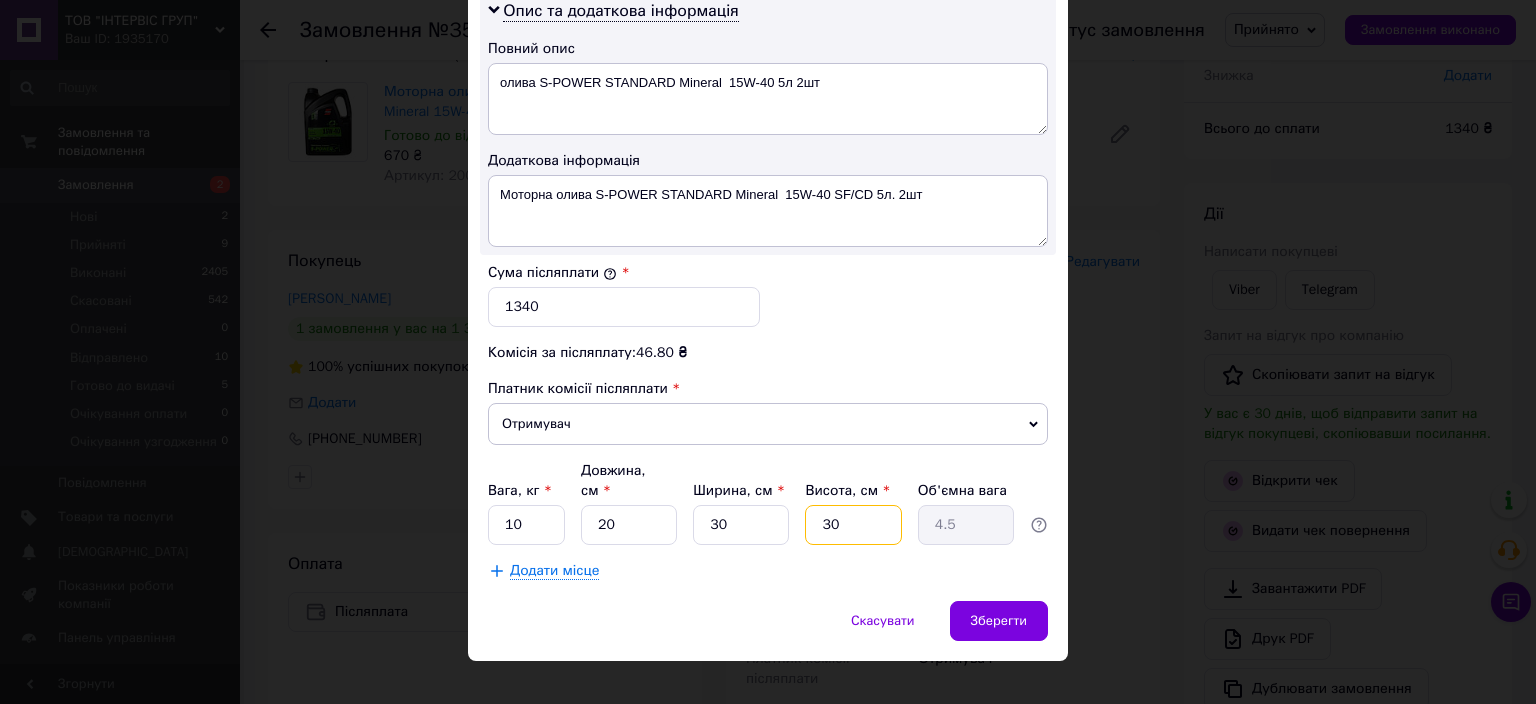 drag, startPoint x: 862, startPoint y: 502, endPoint x: 810, endPoint y: 496, distance: 52.34501 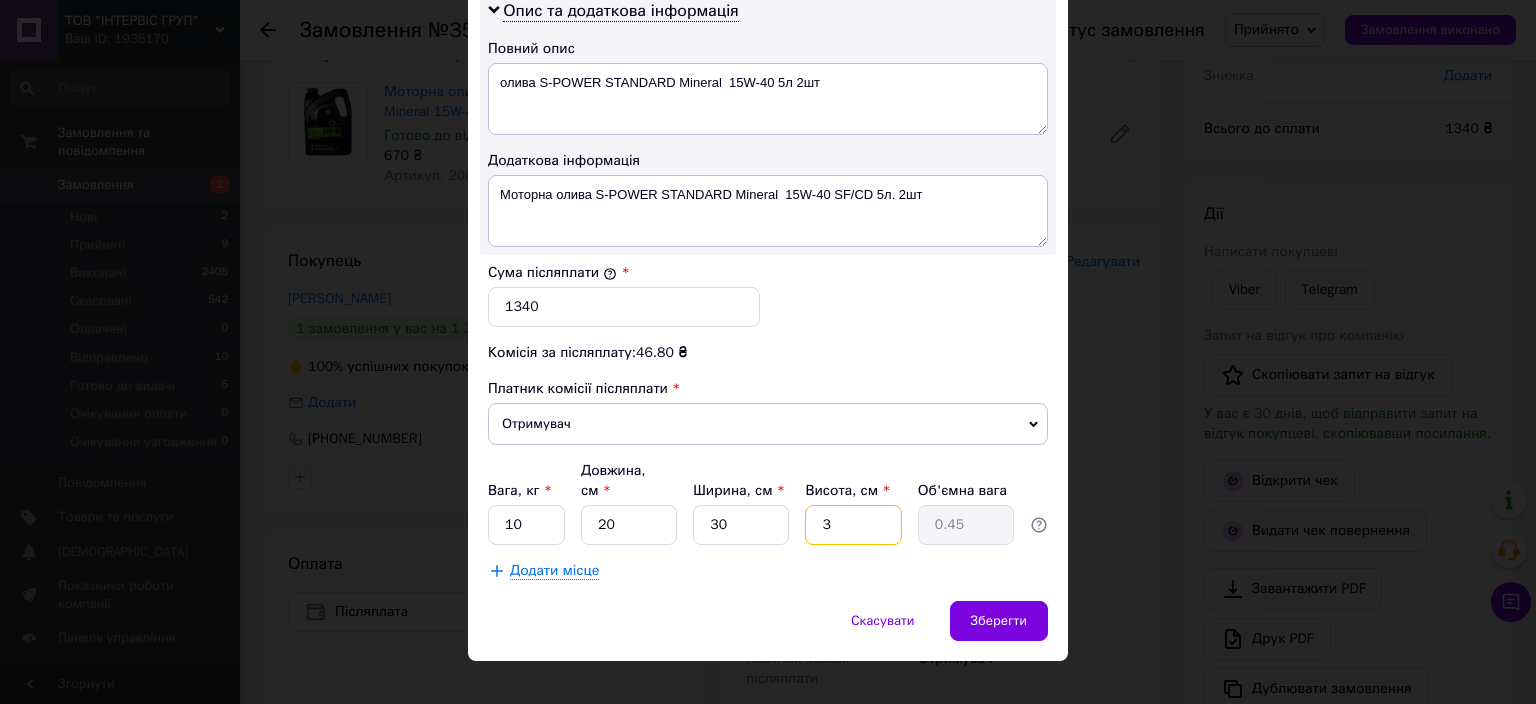 type on "35" 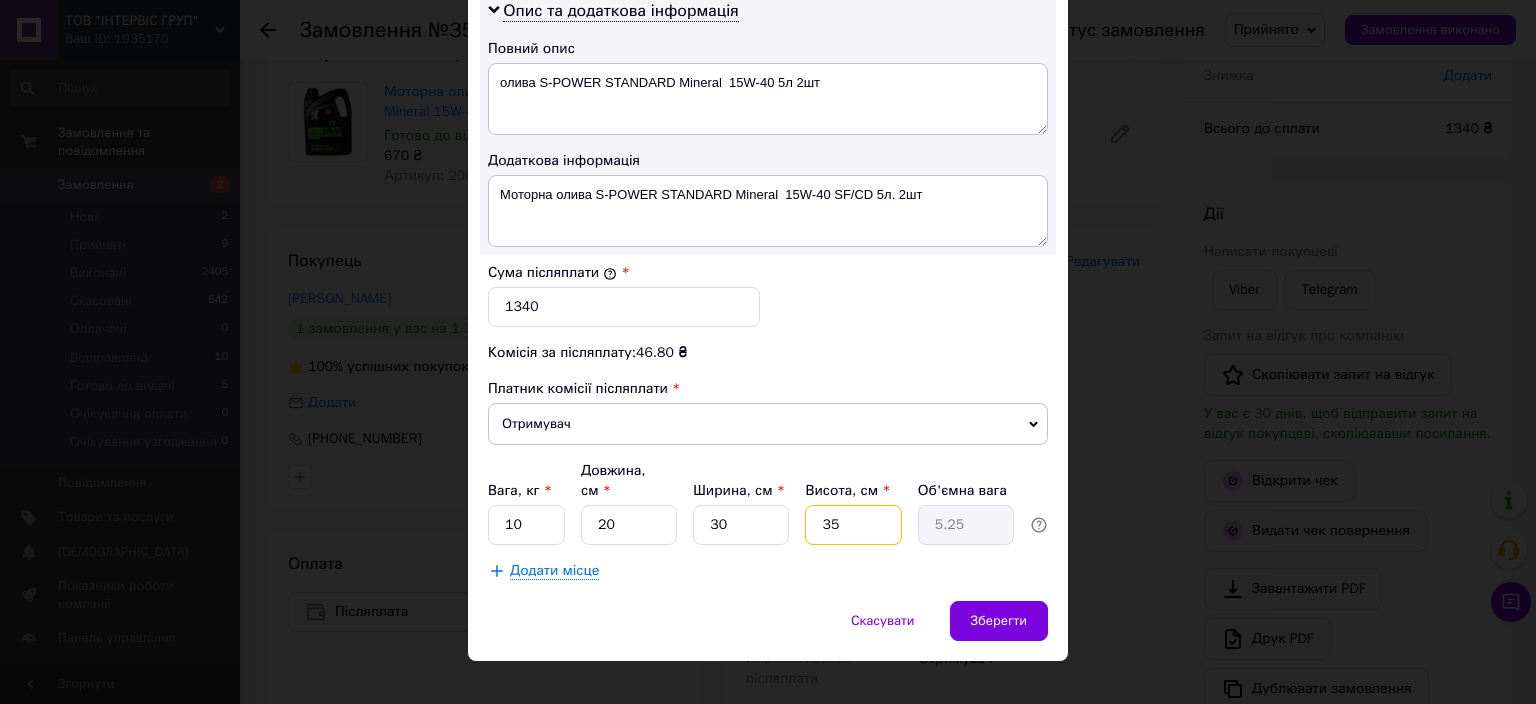 type on "35" 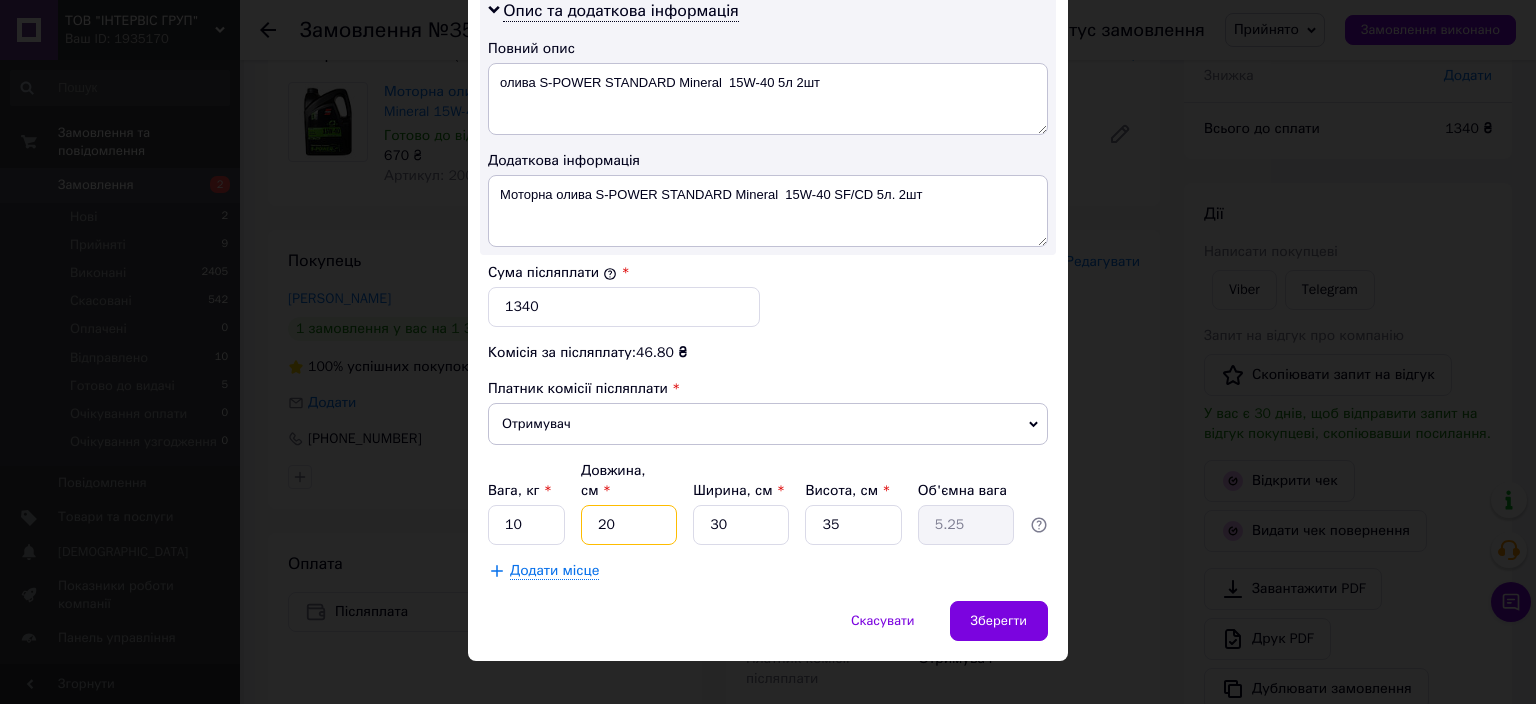 drag, startPoint x: 660, startPoint y: 502, endPoint x: 567, endPoint y: 503, distance: 93.00538 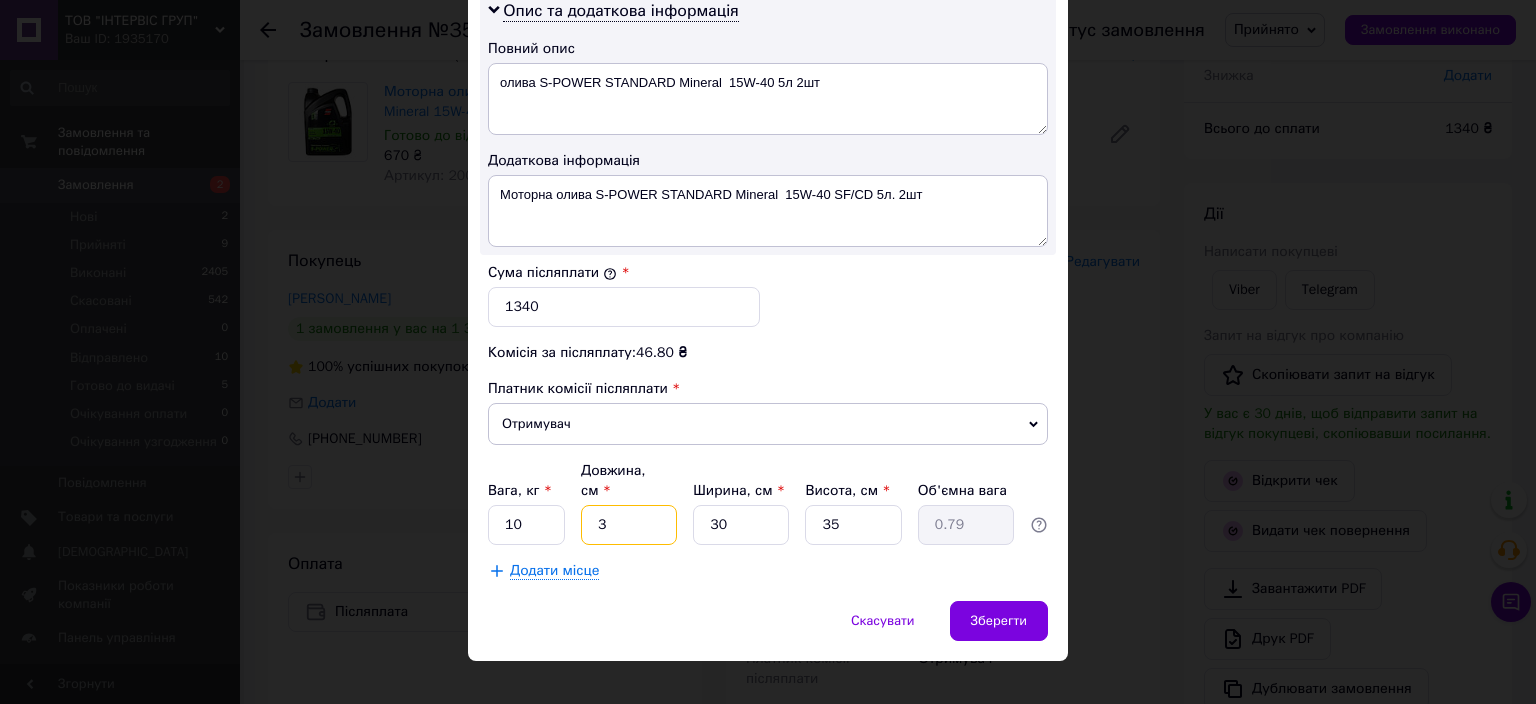 type on "30" 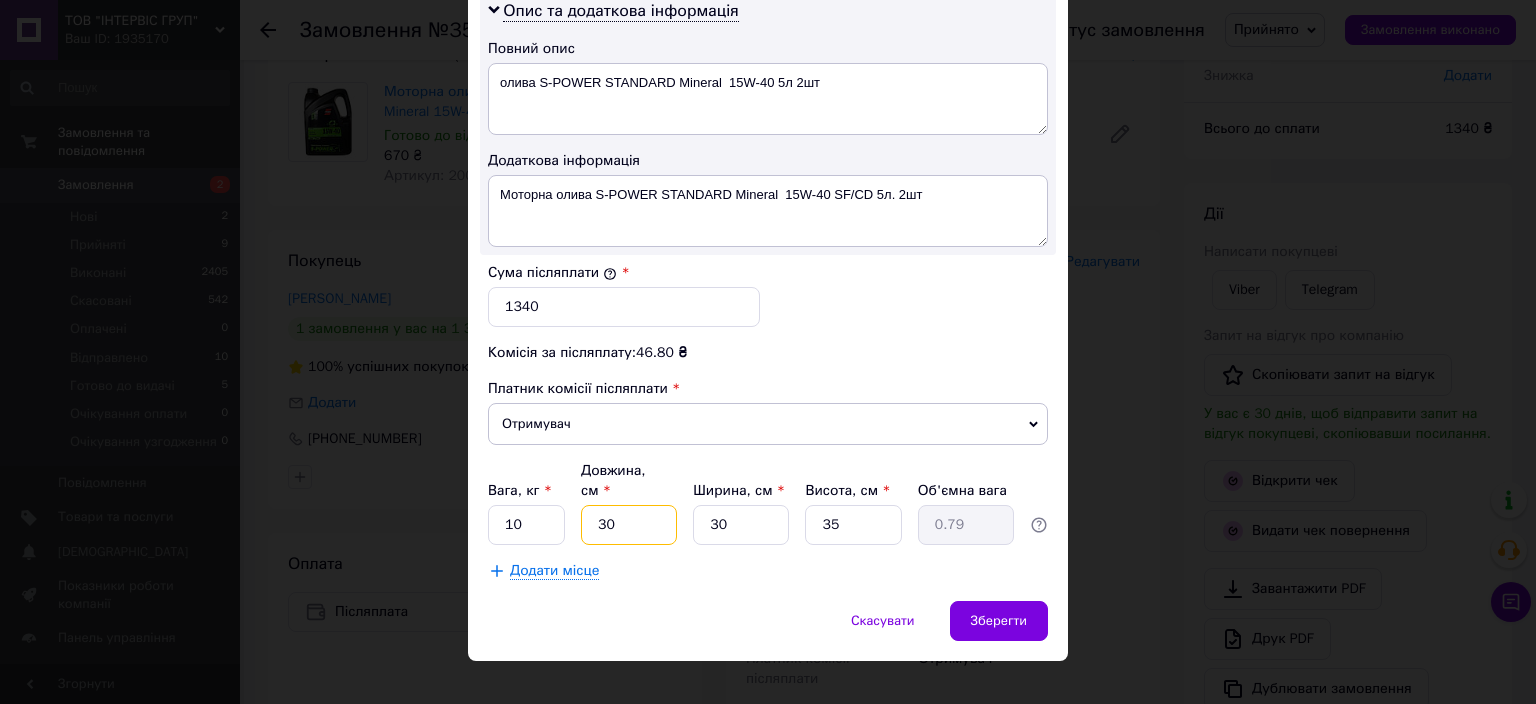 type on "7.88" 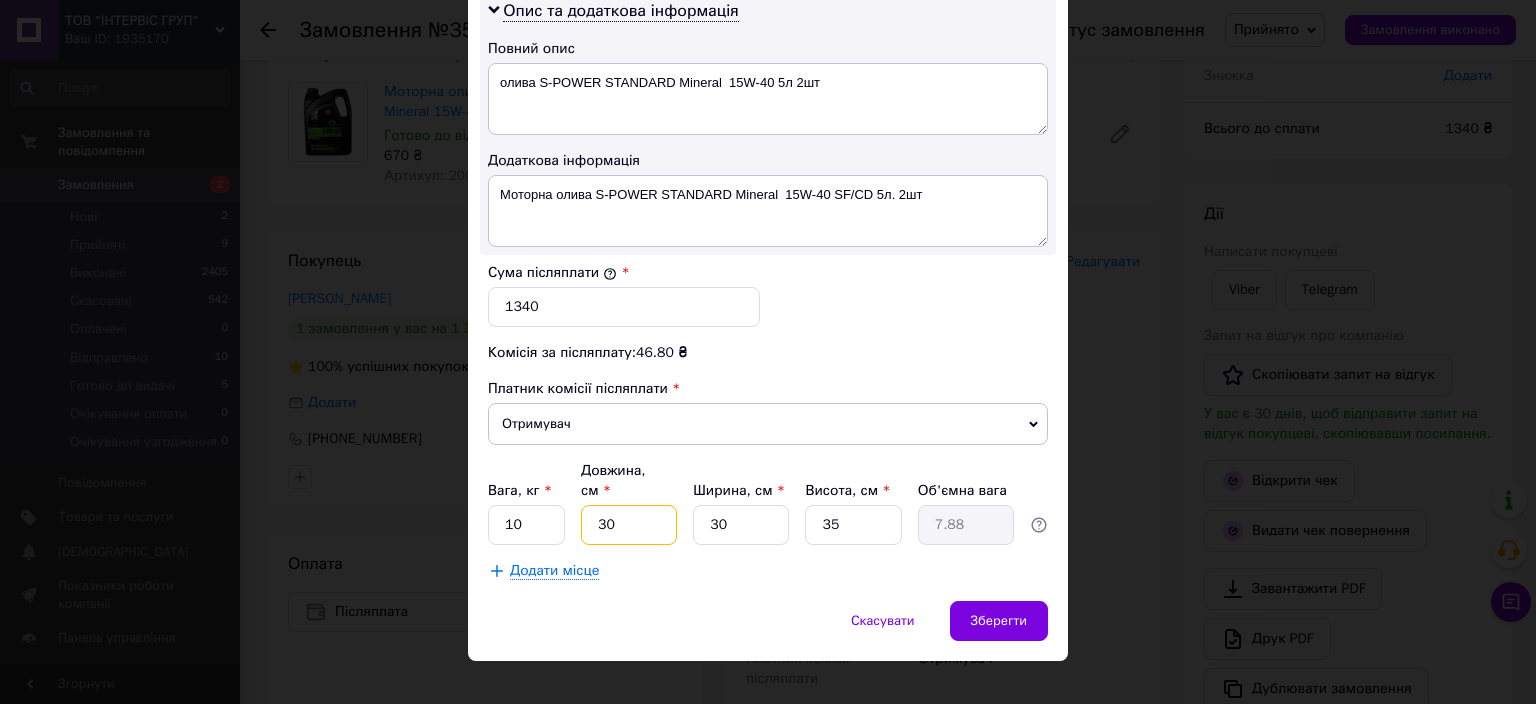 drag, startPoint x: 634, startPoint y: 500, endPoint x: 596, endPoint y: 482, distance: 42.047592 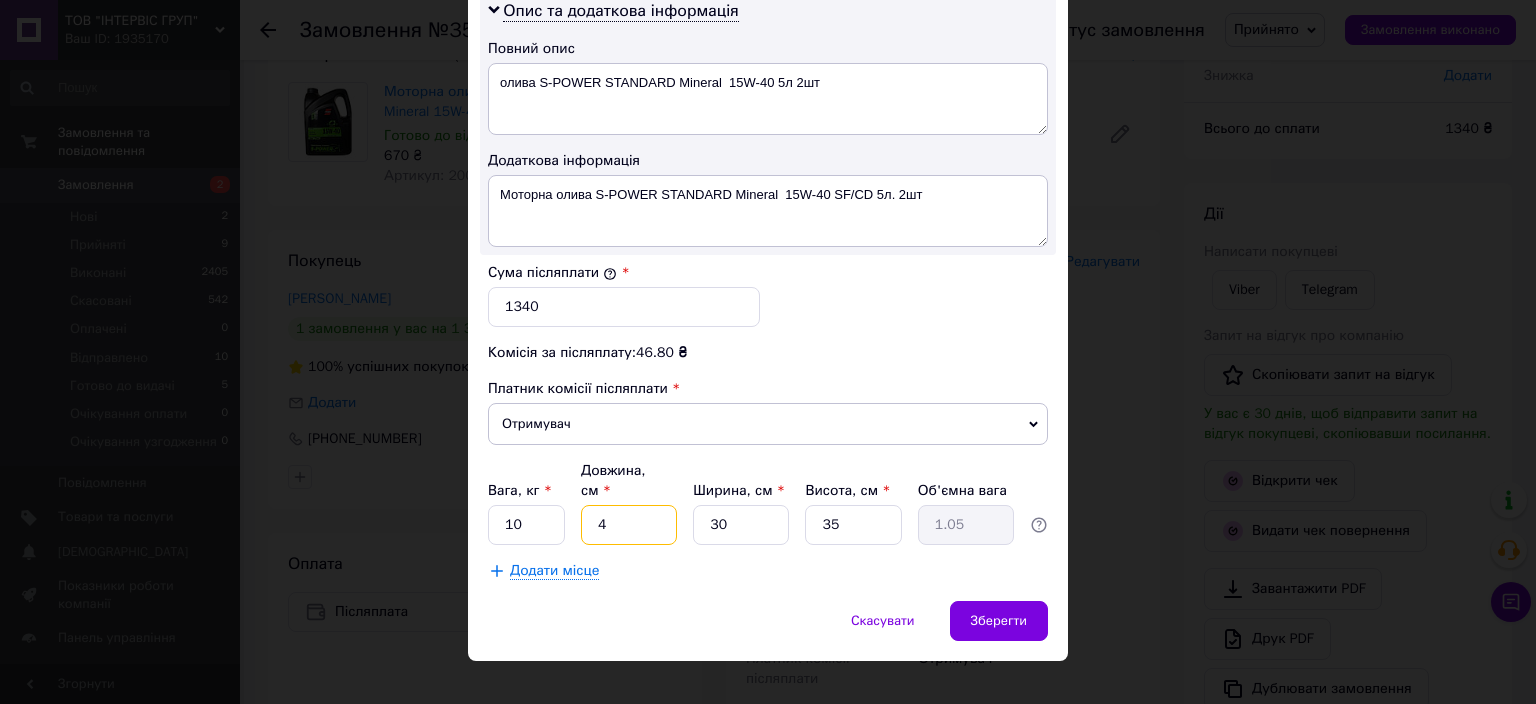 type on "40" 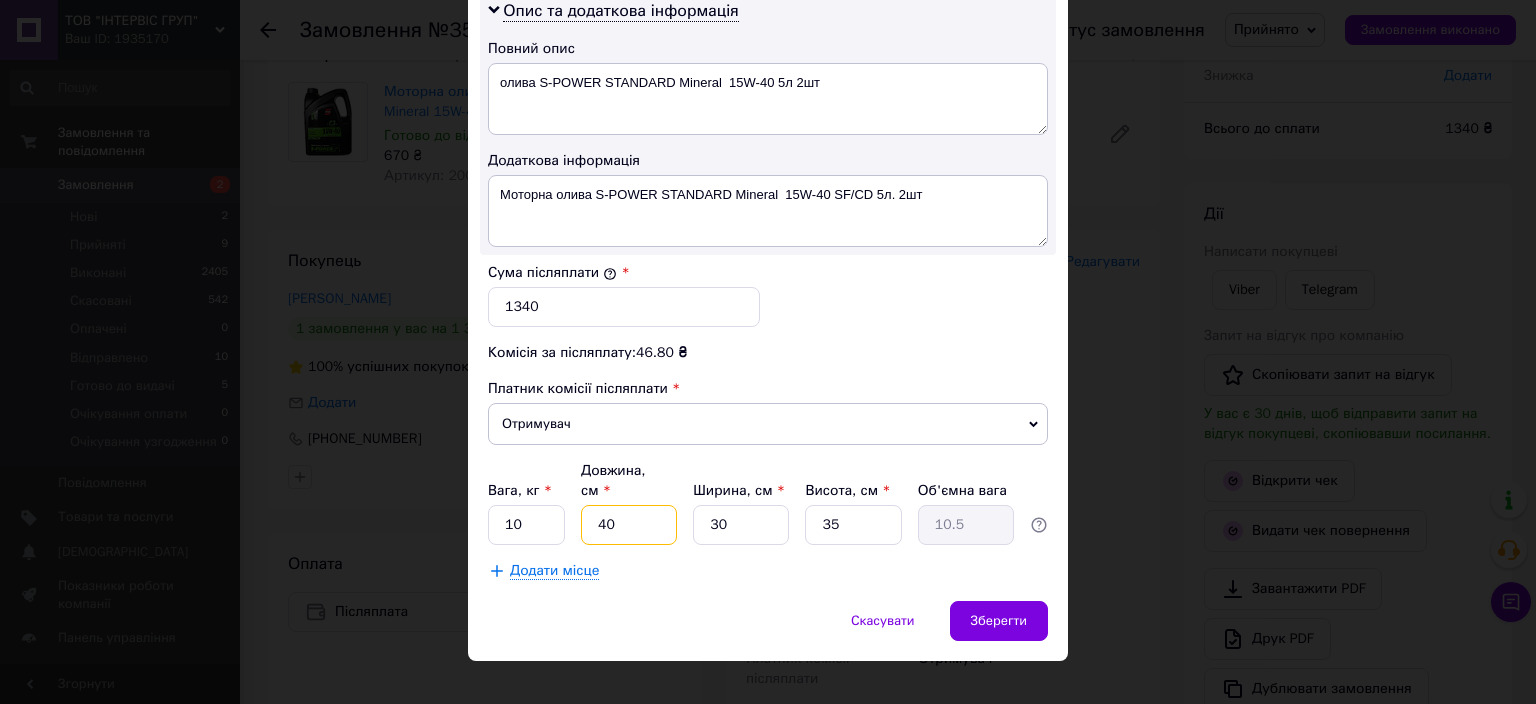 drag, startPoint x: 618, startPoint y: 491, endPoint x: 572, endPoint y: 491, distance: 46 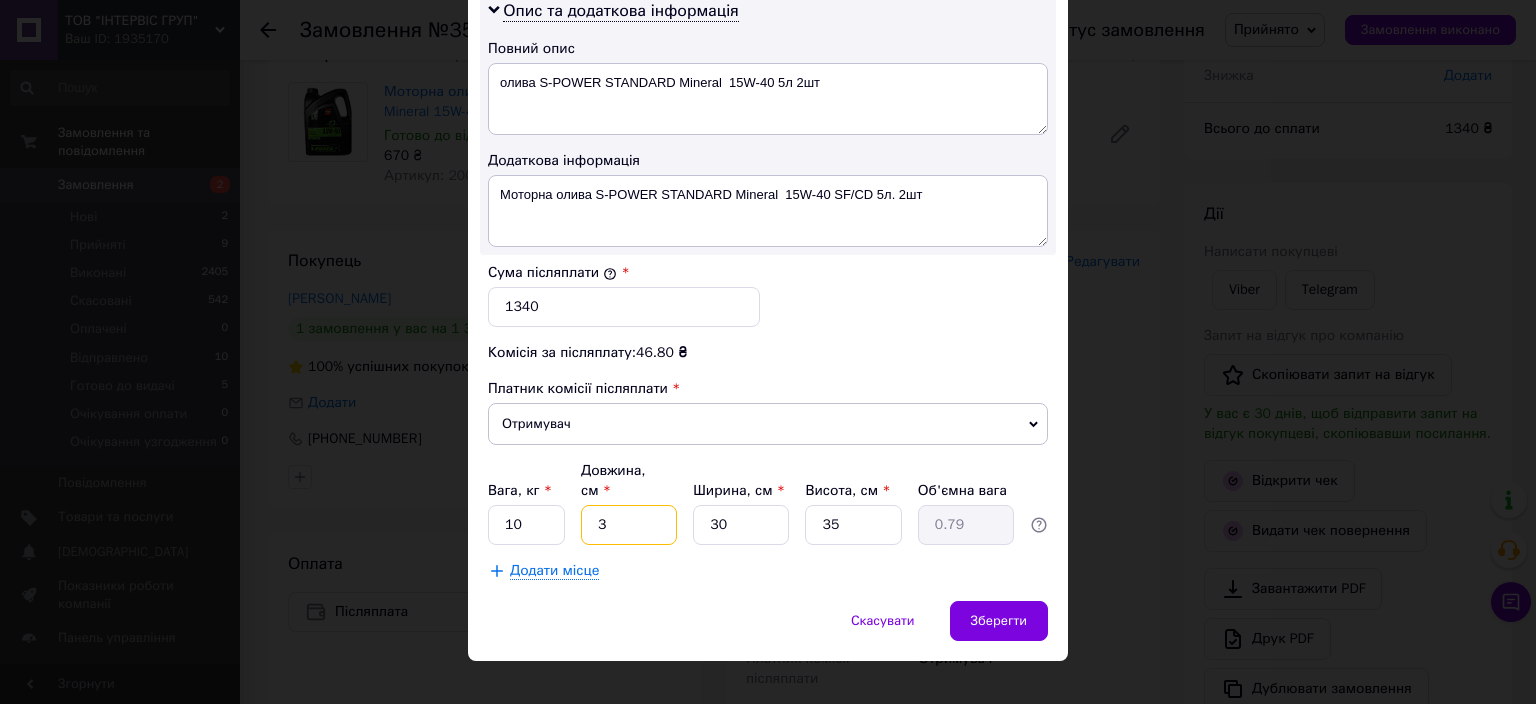 type on "35" 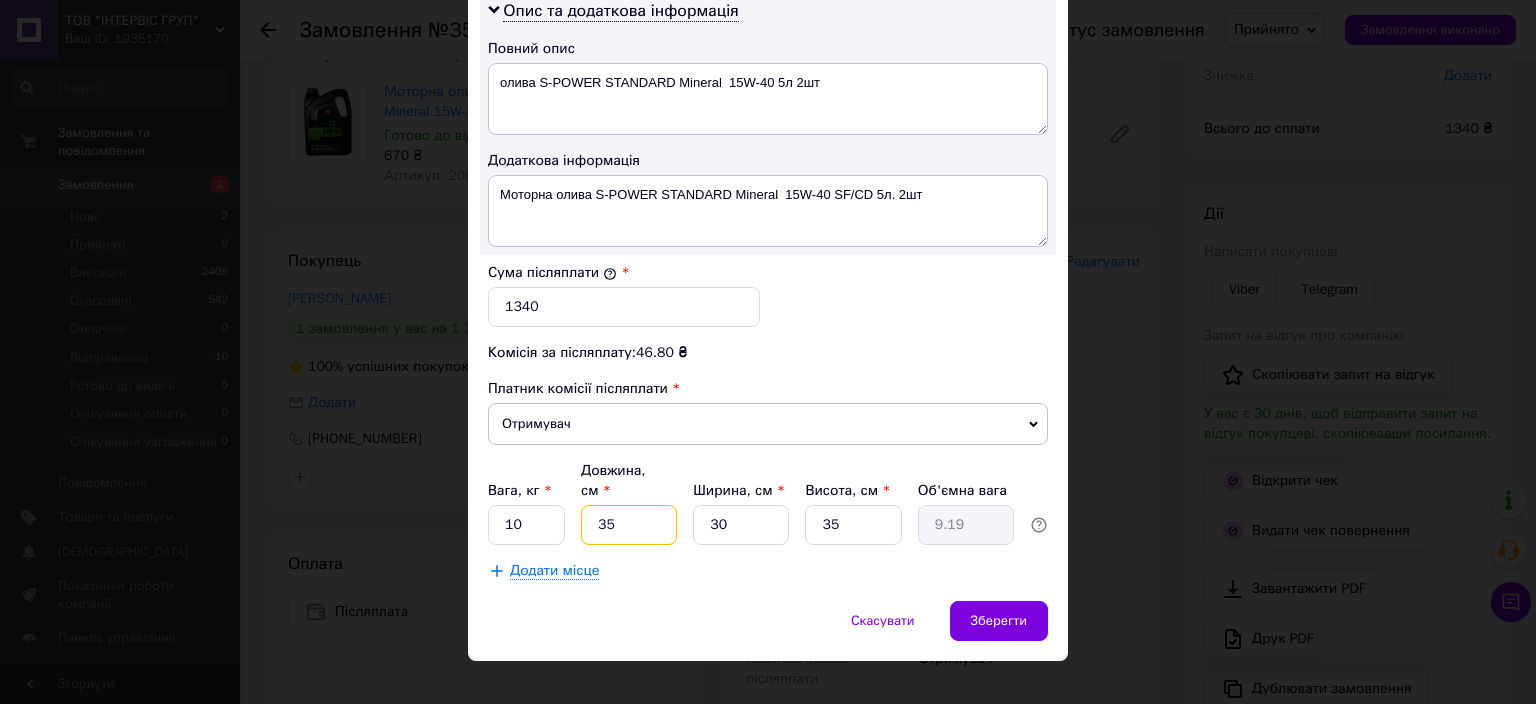 type on "35" 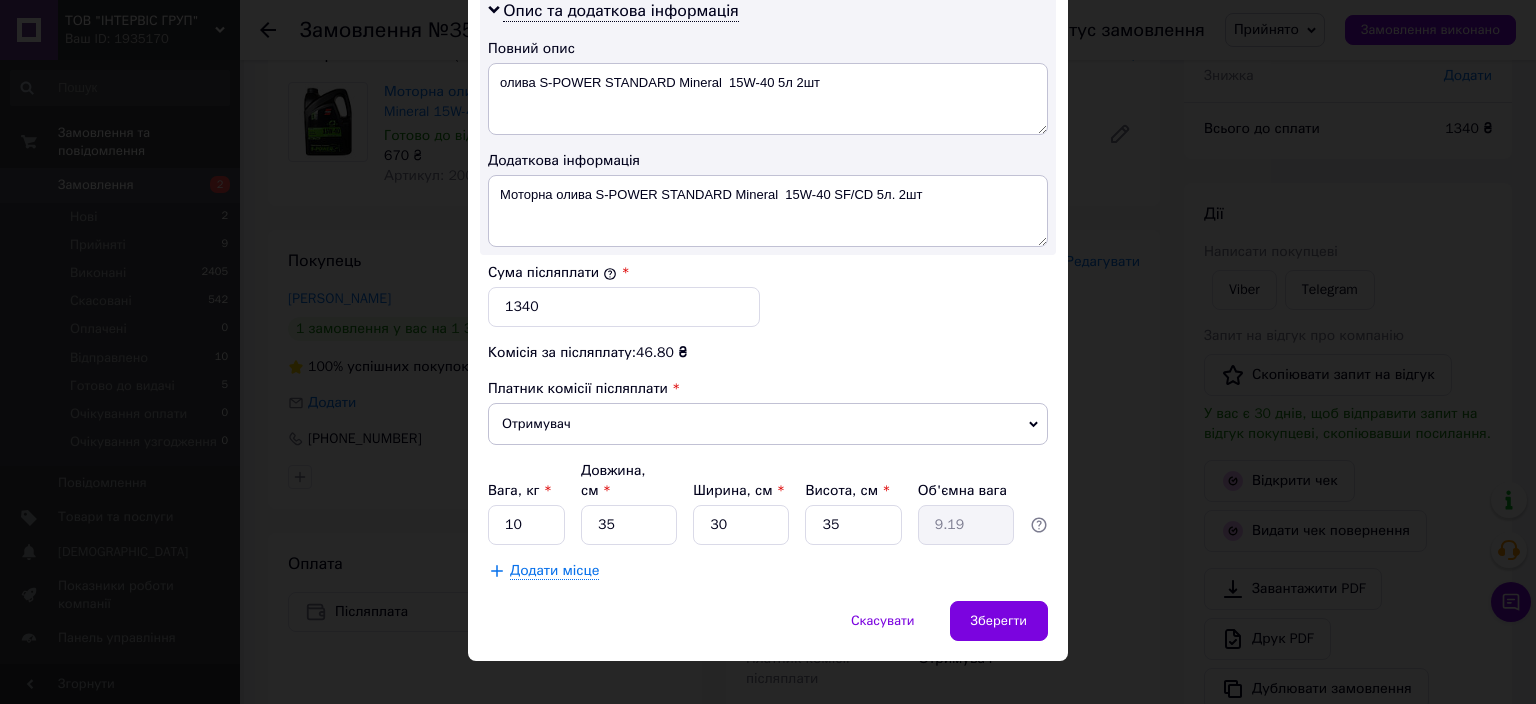 click on "Спосіб доставки Нова Пошта (платна) Платник Отримувач Відправник Прізвище отримувача Матвієнко Ім'я отримувача Галина По батькові отримувача Телефон отримувача +380964577050 Тип доставки У відділенні Кур'єром В поштоматі Місто Бучач Відділення №1: вул. Галицька, 153 Місце відправки м. Хмельницький (Хмельницька обл.): №7: вул. Романа Шухевича, 20 (ран. Курчатова) Немає збігів. Спробуйте змінити умови пошуку Додати ще місце відправки Тип посилки Вантаж Документи Номер упаковки (не обов'язково) Оціночна вартість 1340 Дата відправки 10.07.2025 < 2025 > < Июль > Пн Вт Ср Чт Пт Сб Вс" at bounding box center [768, -164] 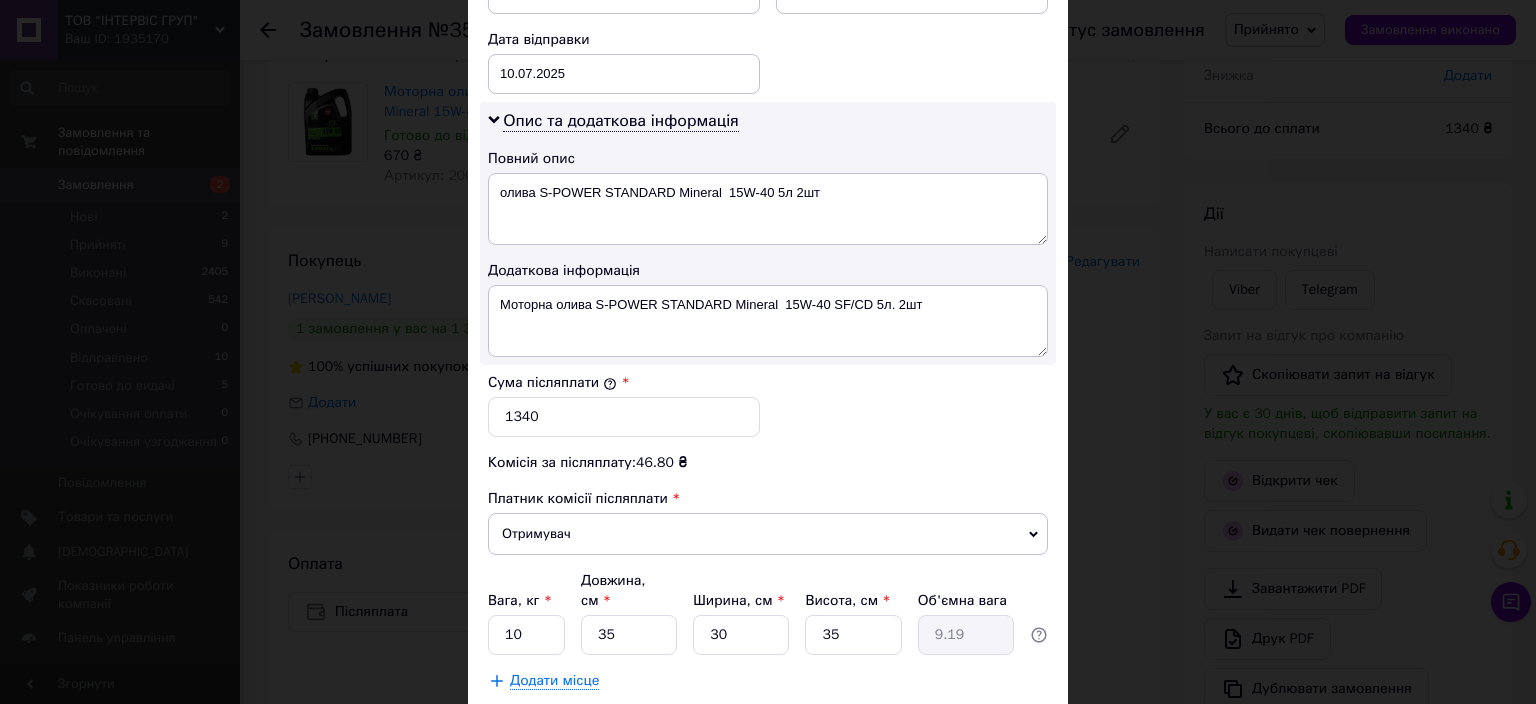 scroll, scrollTop: 1059, scrollLeft: 0, axis: vertical 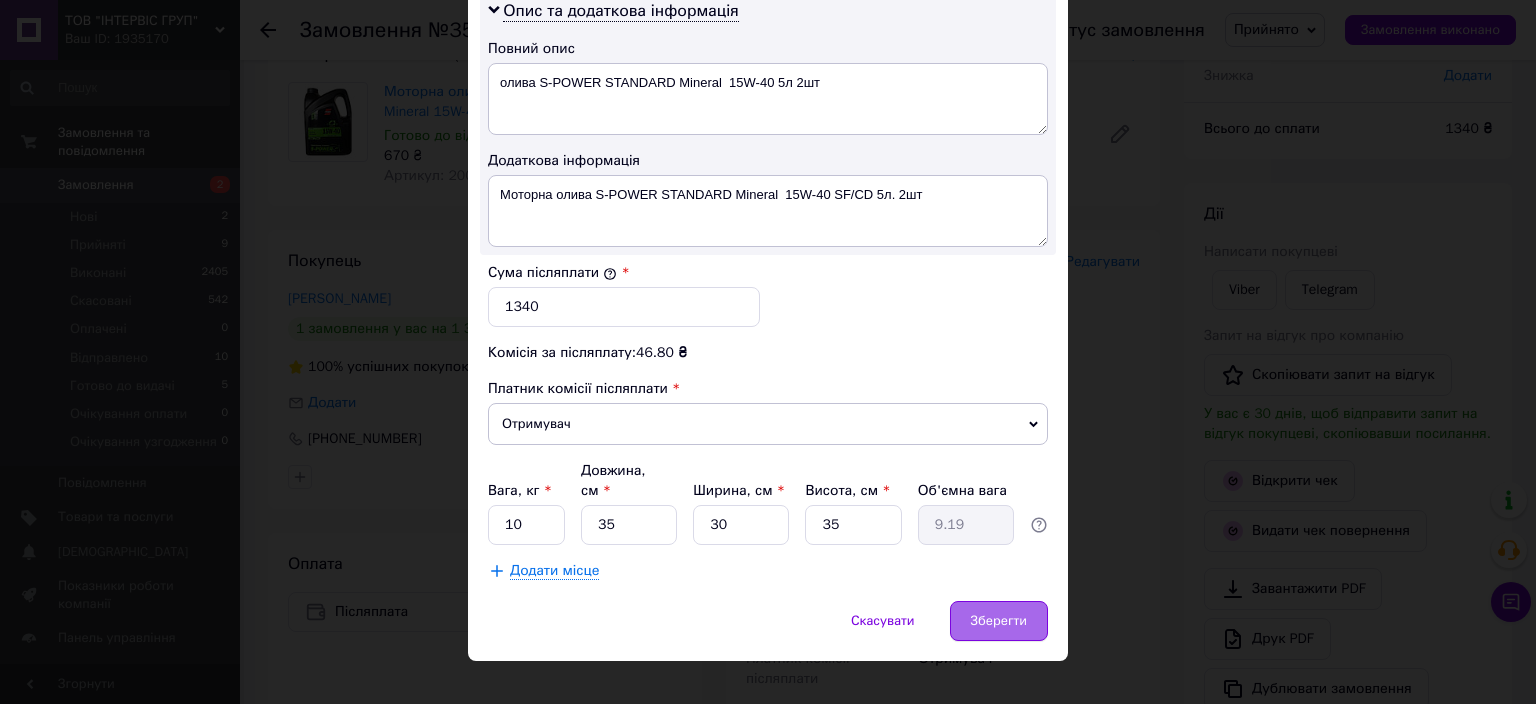 click on "Зберегти" at bounding box center [999, 621] 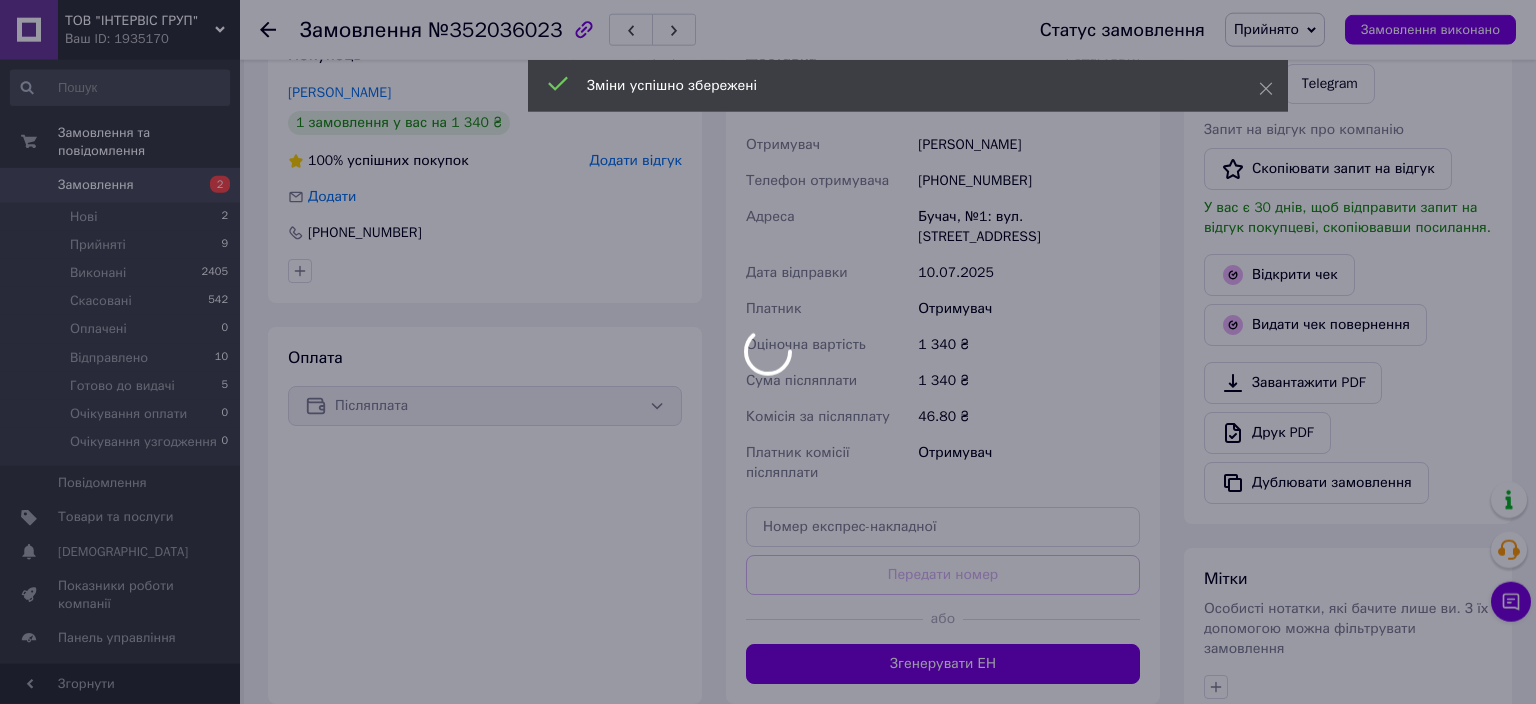 scroll, scrollTop: 360, scrollLeft: 0, axis: vertical 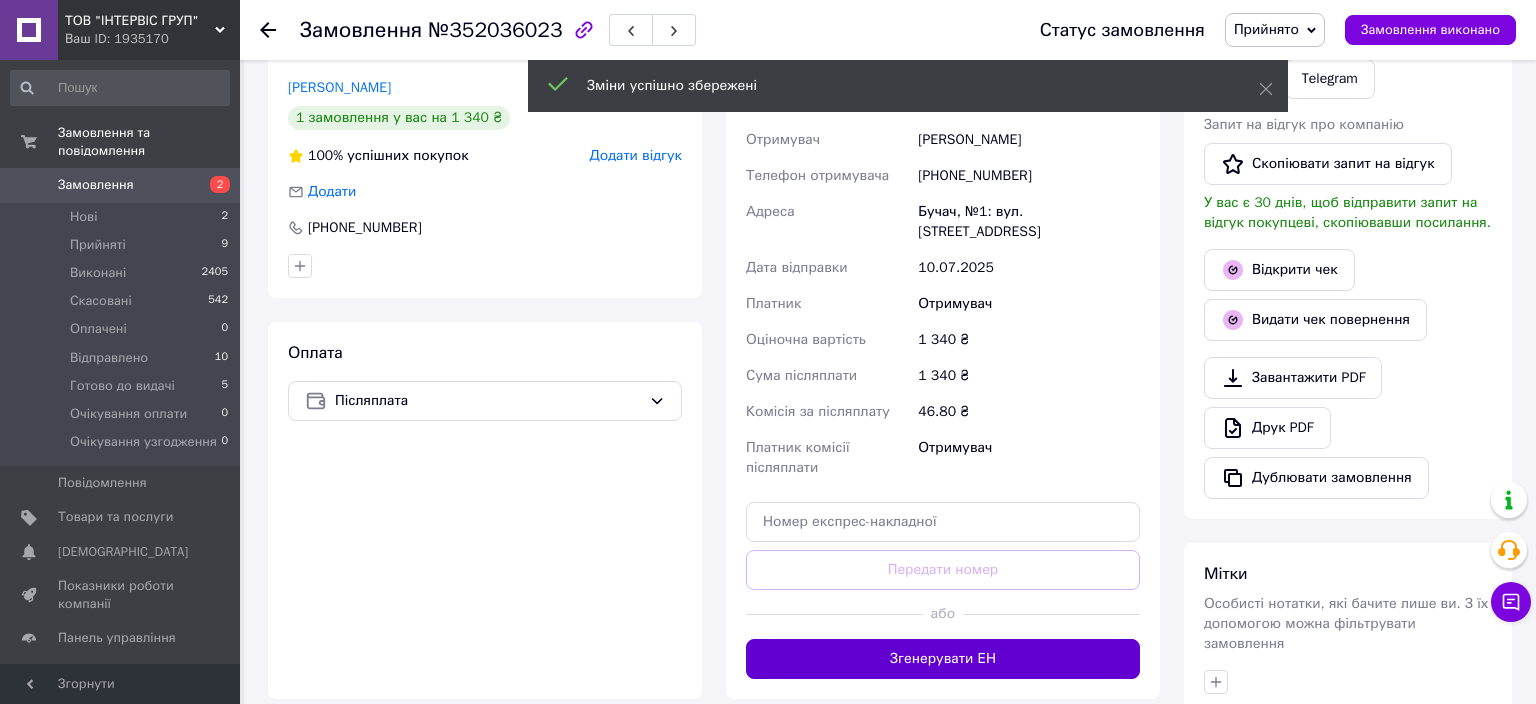 click on "Згенерувати ЕН" at bounding box center [943, 659] 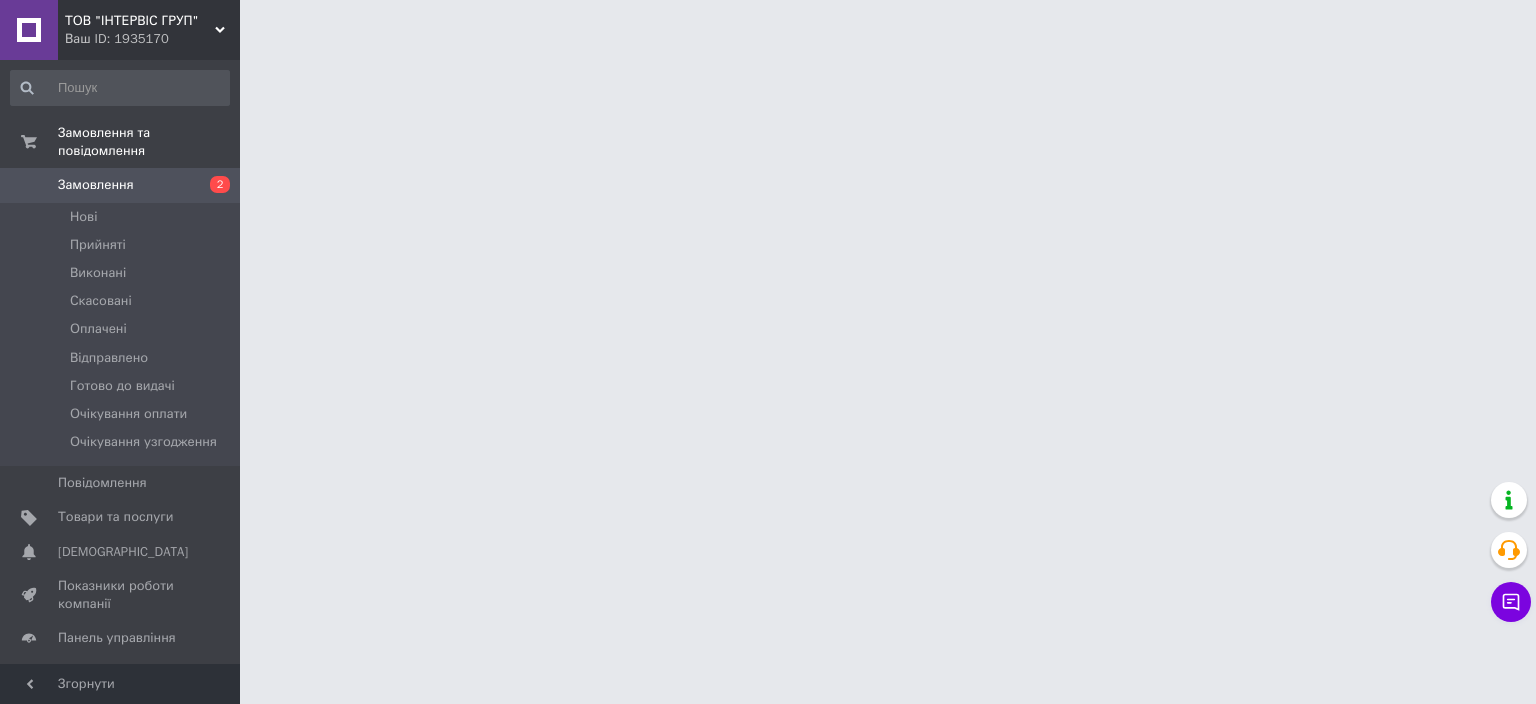 scroll, scrollTop: 0, scrollLeft: 0, axis: both 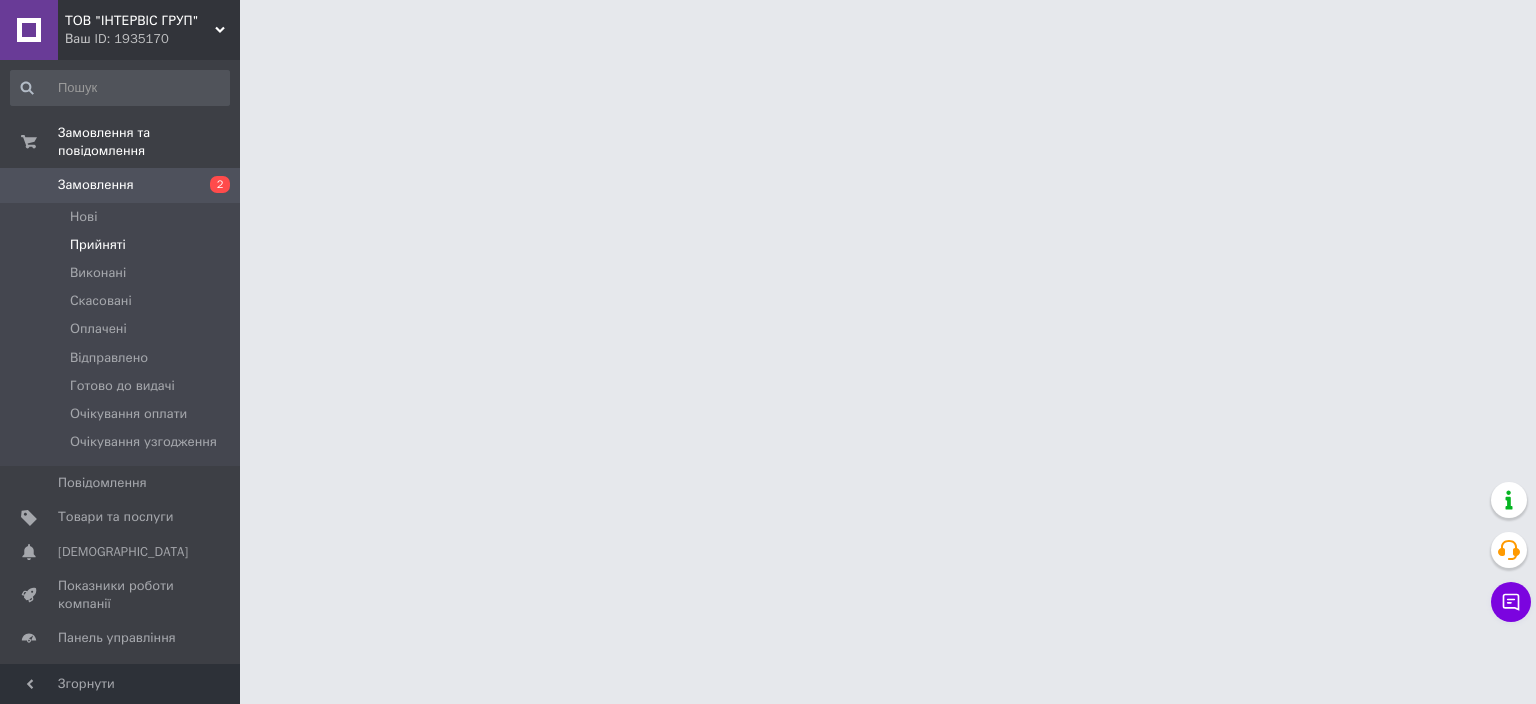 click on "Прийняті" at bounding box center [120, 245] 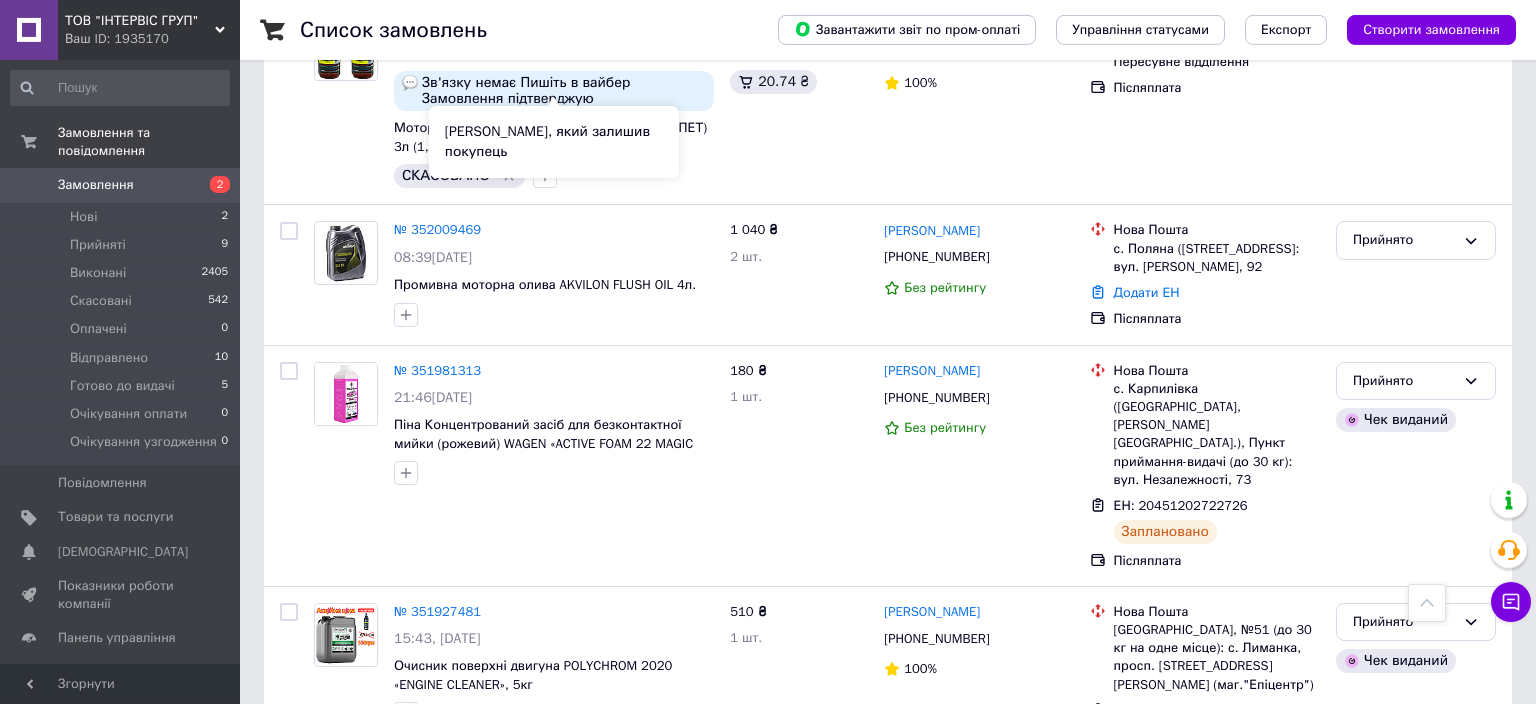 scroll, scrollTop: 1478, scrollLeft: 0, axis: vertical 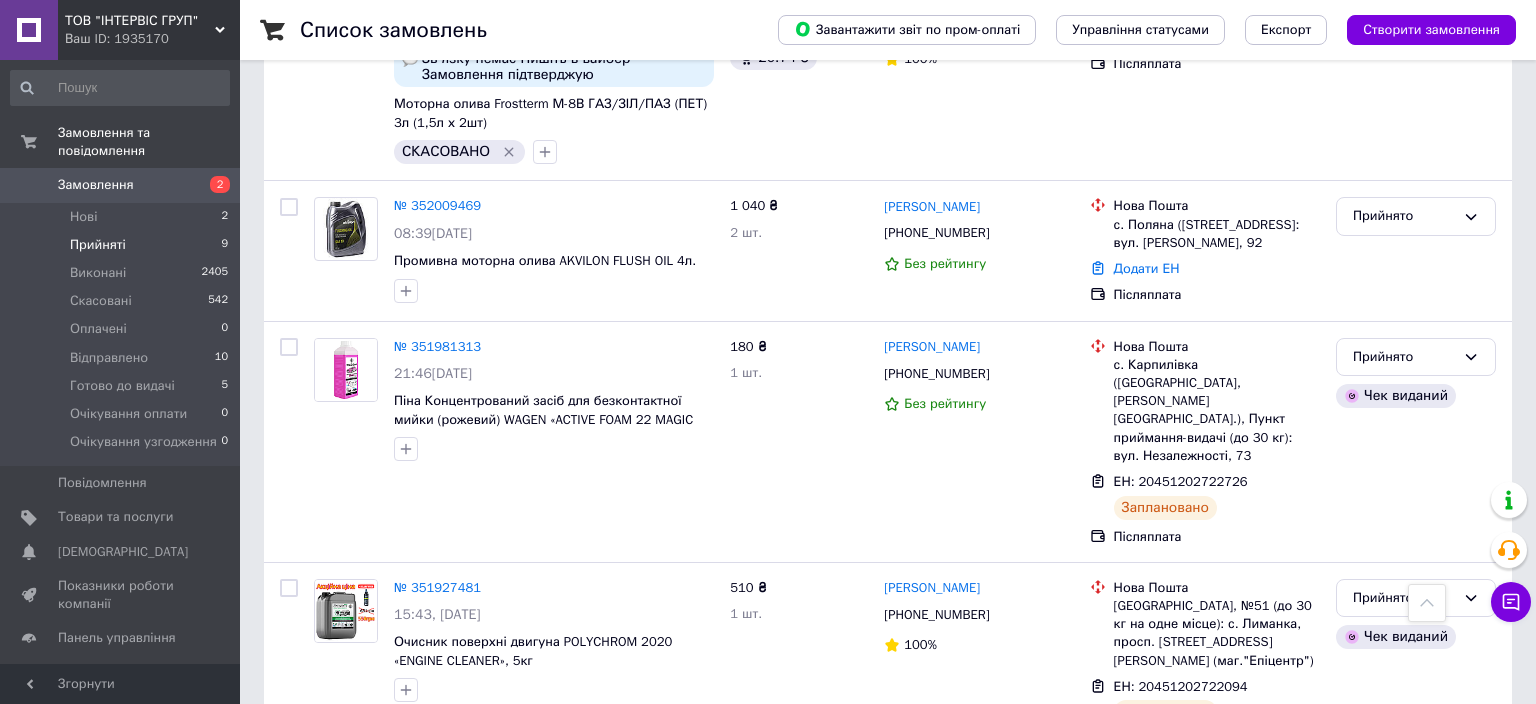 click on "Прийняті 9" at bounding box center [120, 245] 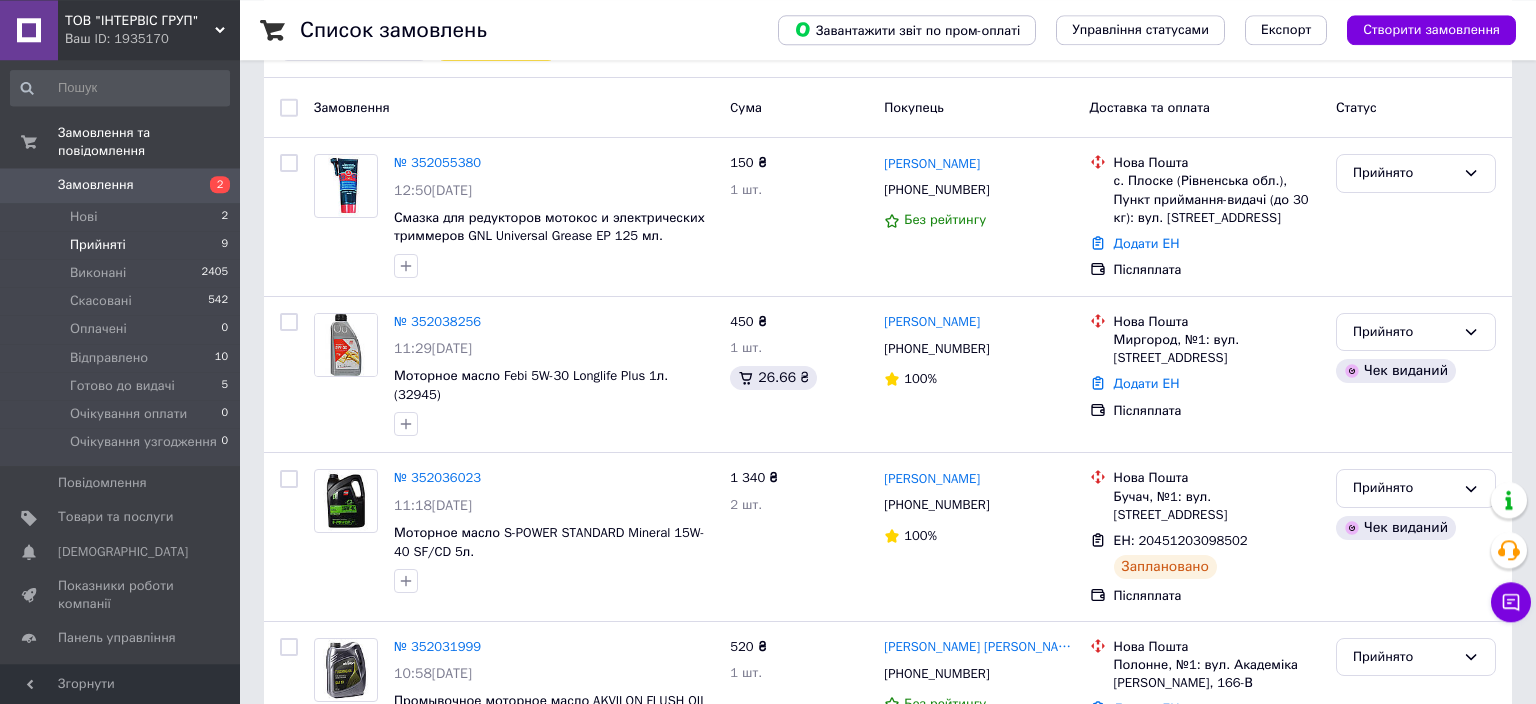 scroll, scrollTop: 316, scrollLeft: 0, axis: vertical 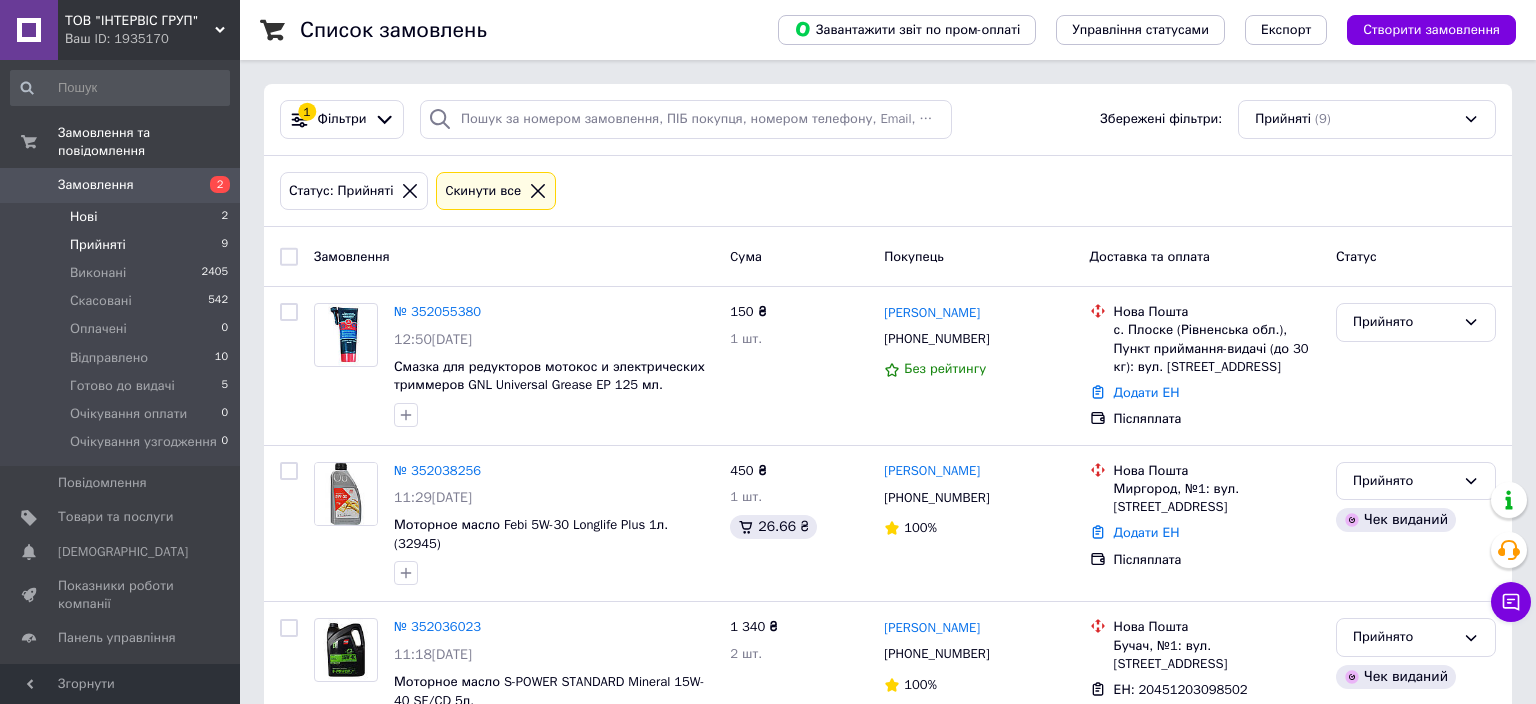 click on "Нові 2" at bounding box center (120, 217) 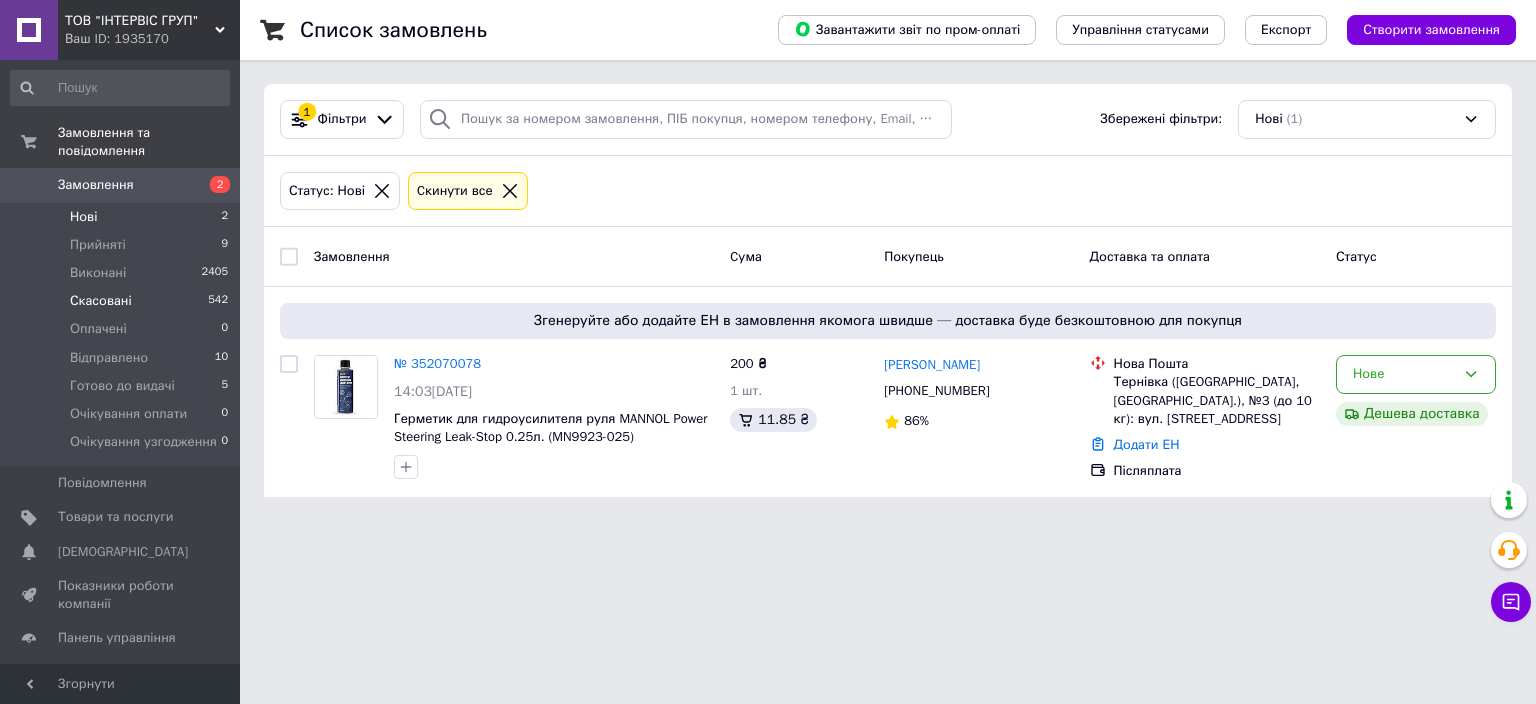 click on "Скасовані" at bounding box center (101, 301) 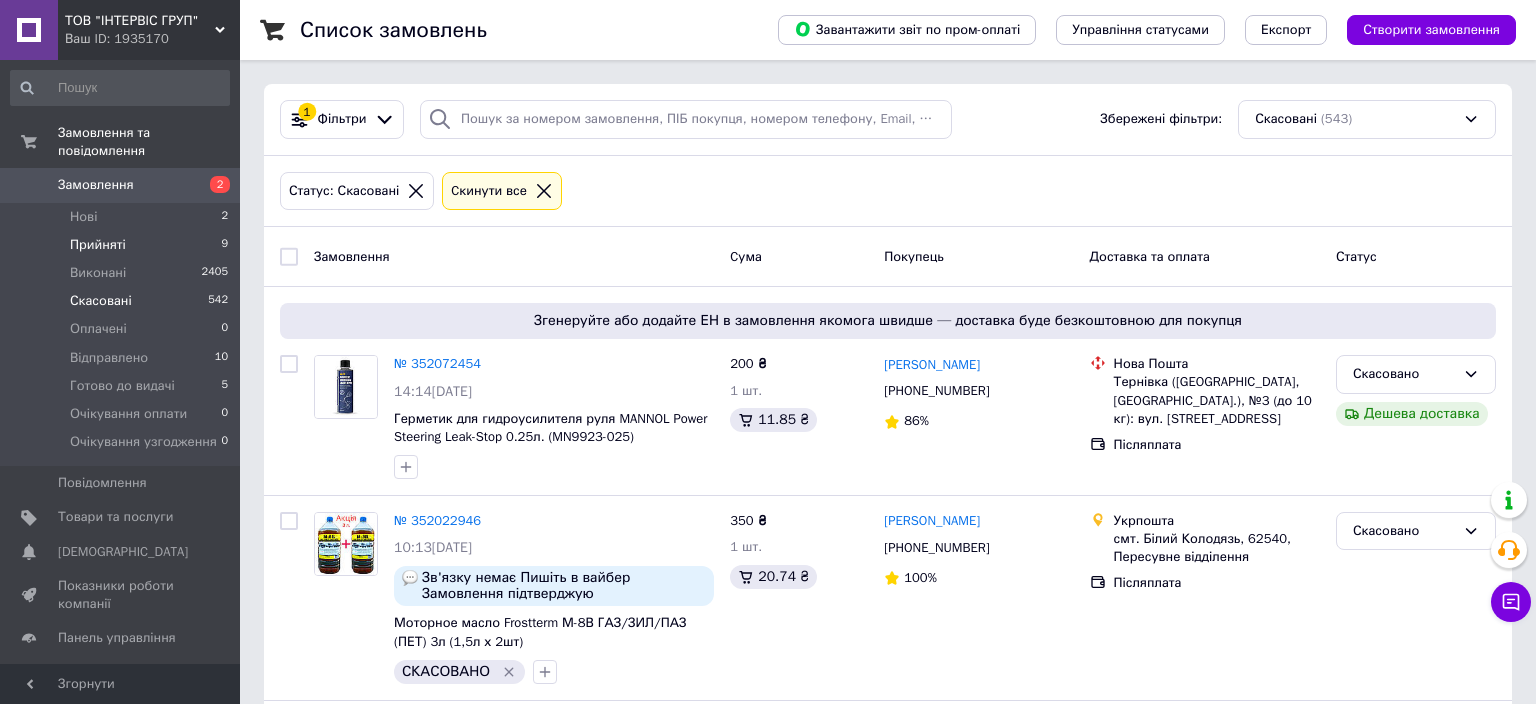 click on "Прийняті 9" at bounding box center (120, 245) 